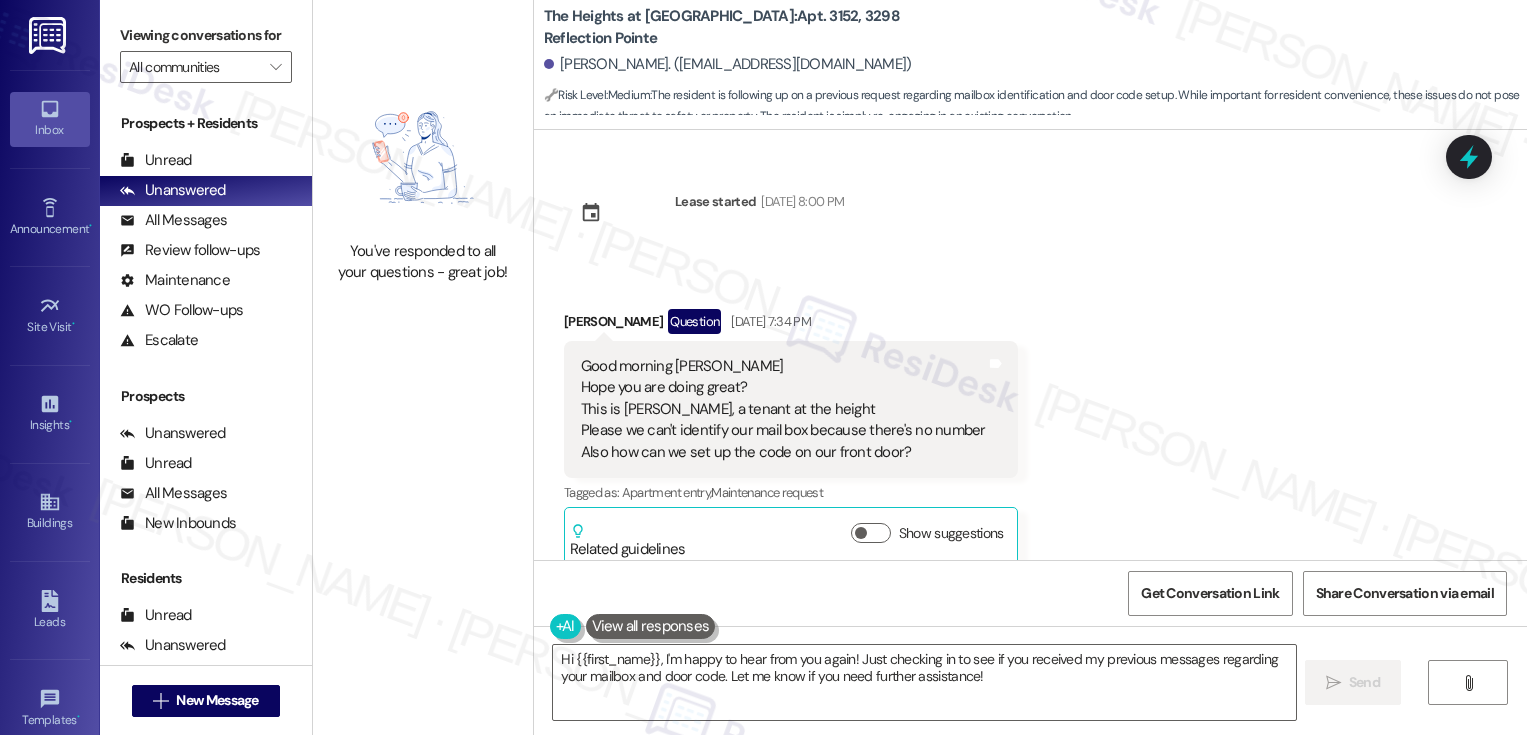 scroll, scrollTop: 0, scrollLeft: 0, axis: both 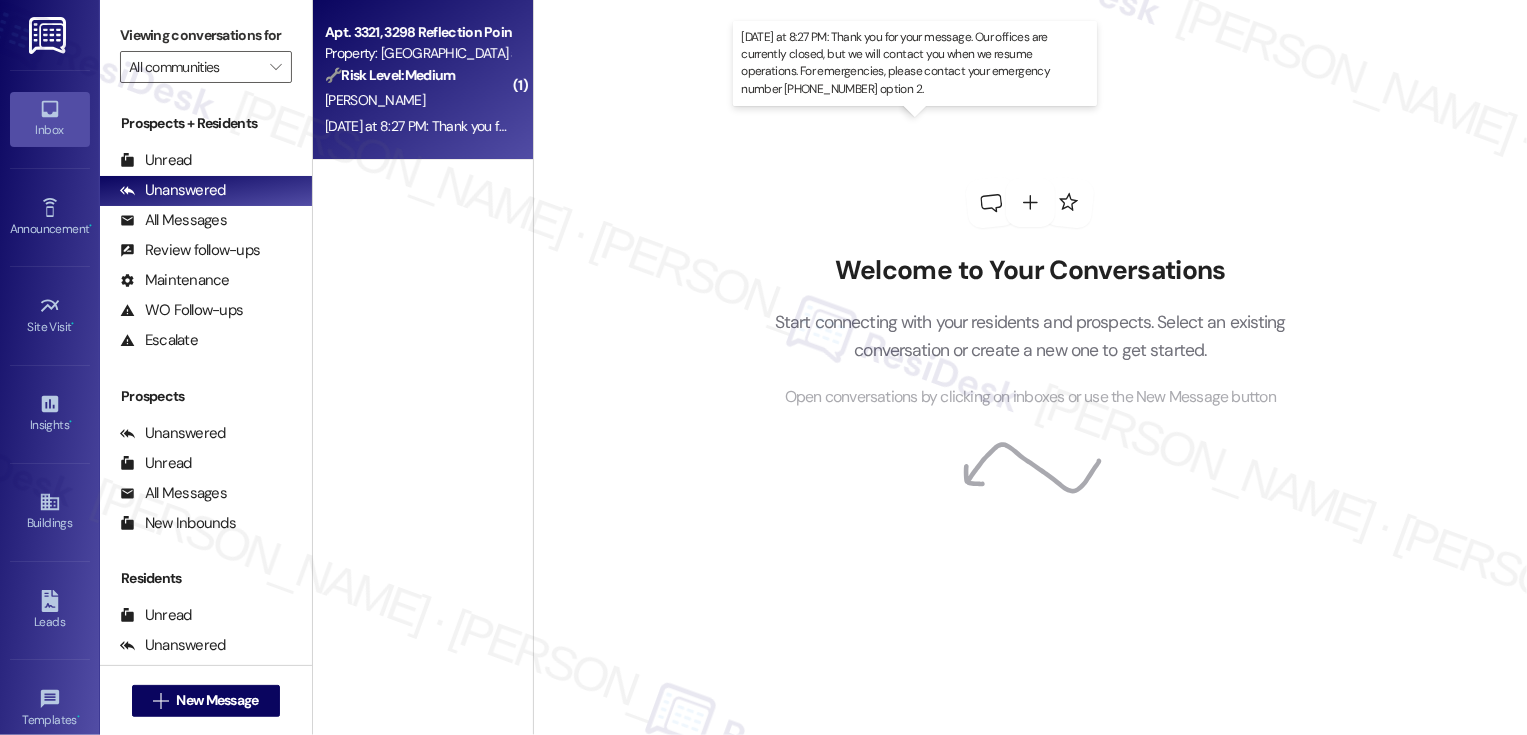 click on "[DATE] at 8:27 PM: Thank you for your message. Our offices are currently closed, but we will contact you when we resume operations. For emergencies, please contact your emergency number [PHONE_NUMBER] option 2. [DATE] at 8:27 PM: Thank you for your message. Our offices are currently closed, but we will contact you when we resume operations. For emergencies, please contact your emergency number [PHONE_NUMBER] option 2." at bounding box center (963, 126) 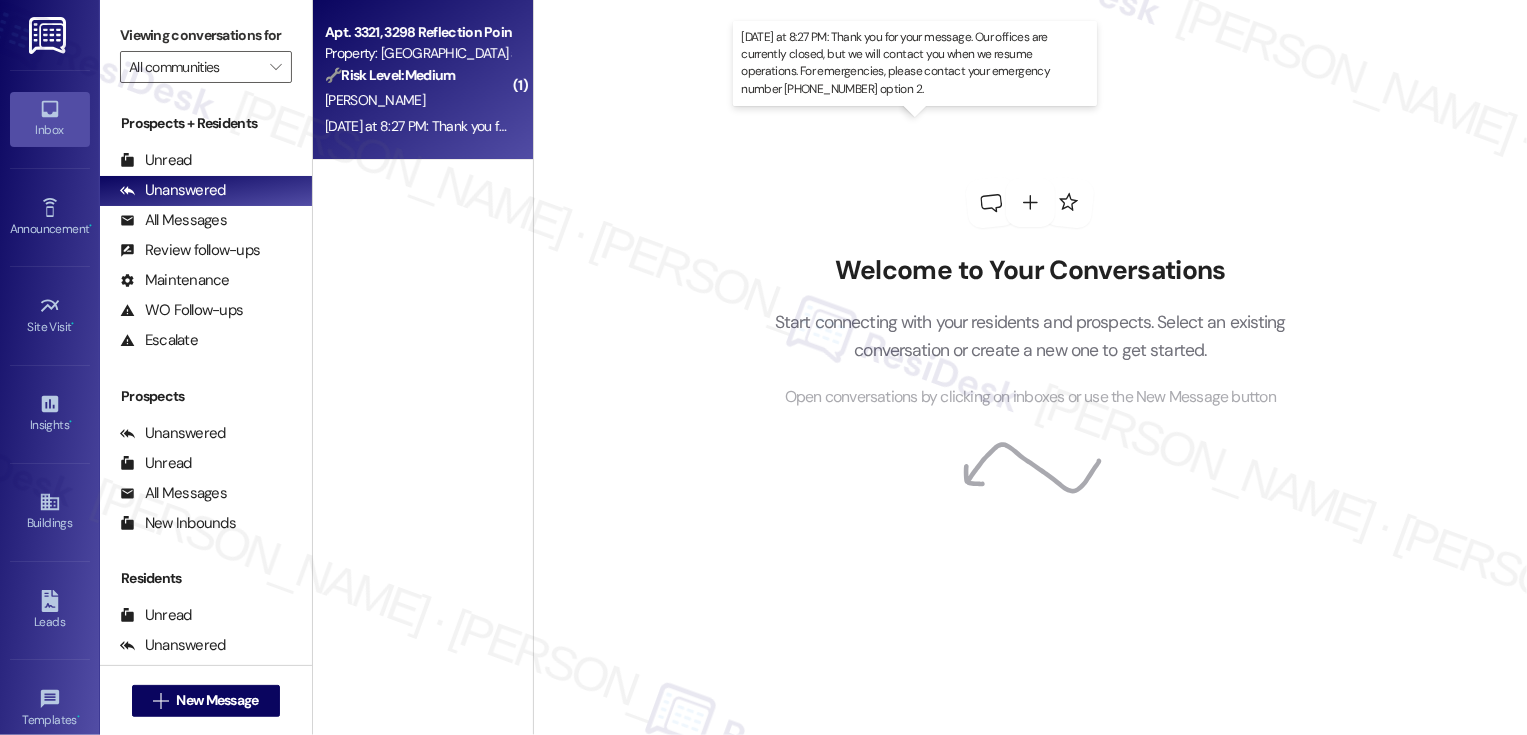 click on "[DATE] at 8:27 PM: Thank you for your message. Our offices are currently closed, but we will contact you when we resume operations. For emergencies, please contact your emergency number [PHONE_NUMBER] option 2. [DATE] at 8:27 PM: Thank you for your message. Our offices are currently closed, but we will contact you when we resume operations. For emergencies, please contact your emergency number [PHONE_NUMBER] option 2." at bounding box center (963, 126) 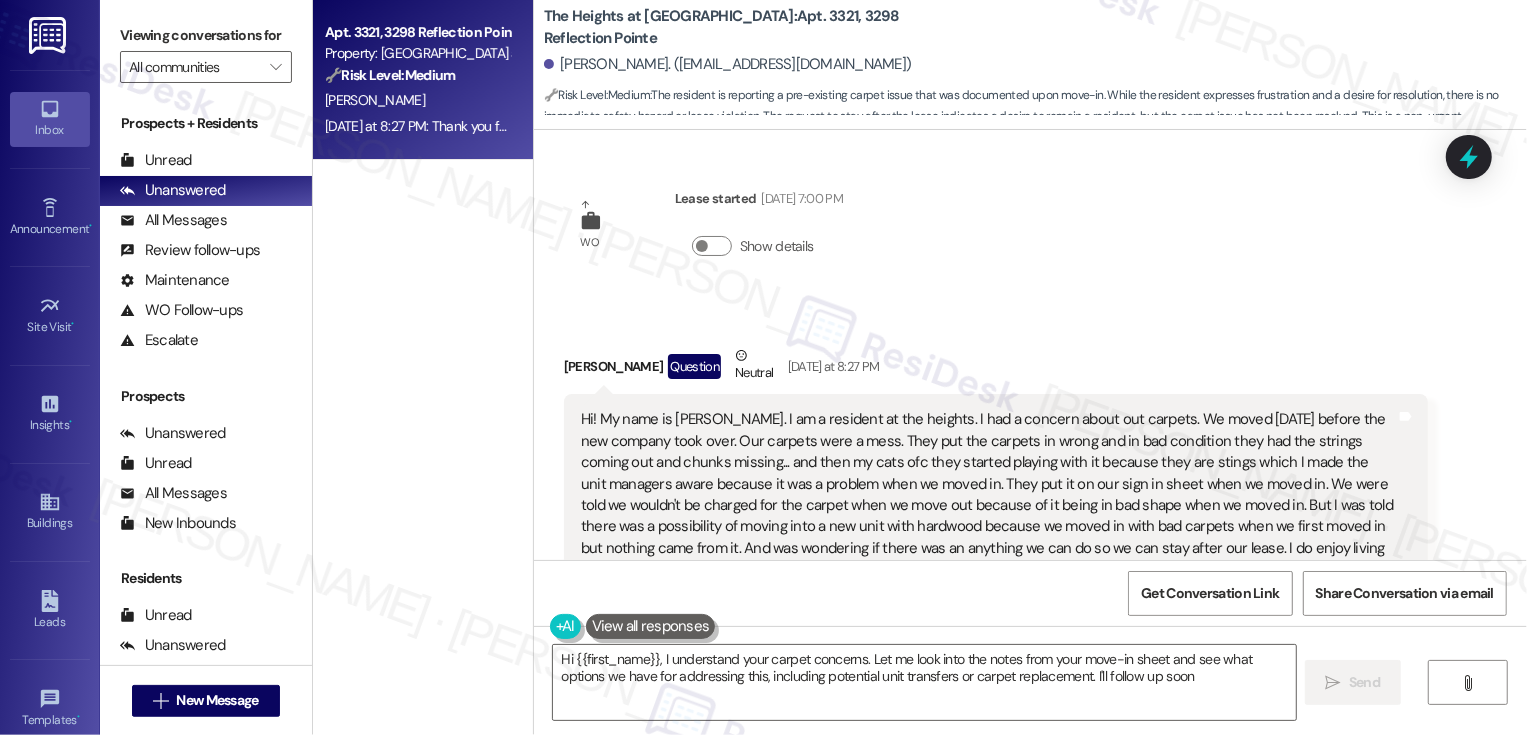 scroll, scrollTop: 0, scrollLeft: 0, axis: both 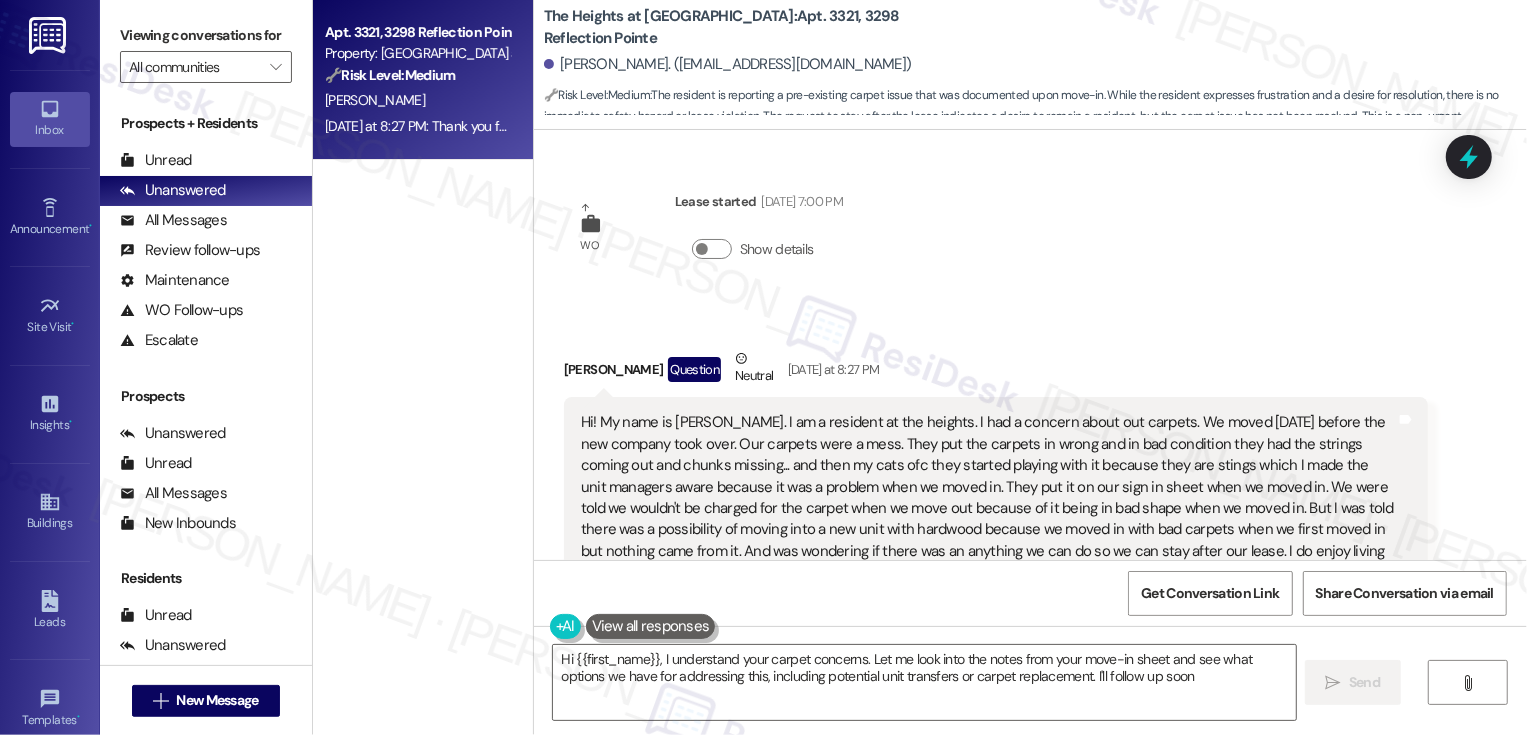 type on "Hi {{first_name}}, I understand your carpet concerns. Let me look into the notes from your move-in sheet and see what options we have for addressing this, including potential unit transfers or carpet replacement. I'll follow up soon!" 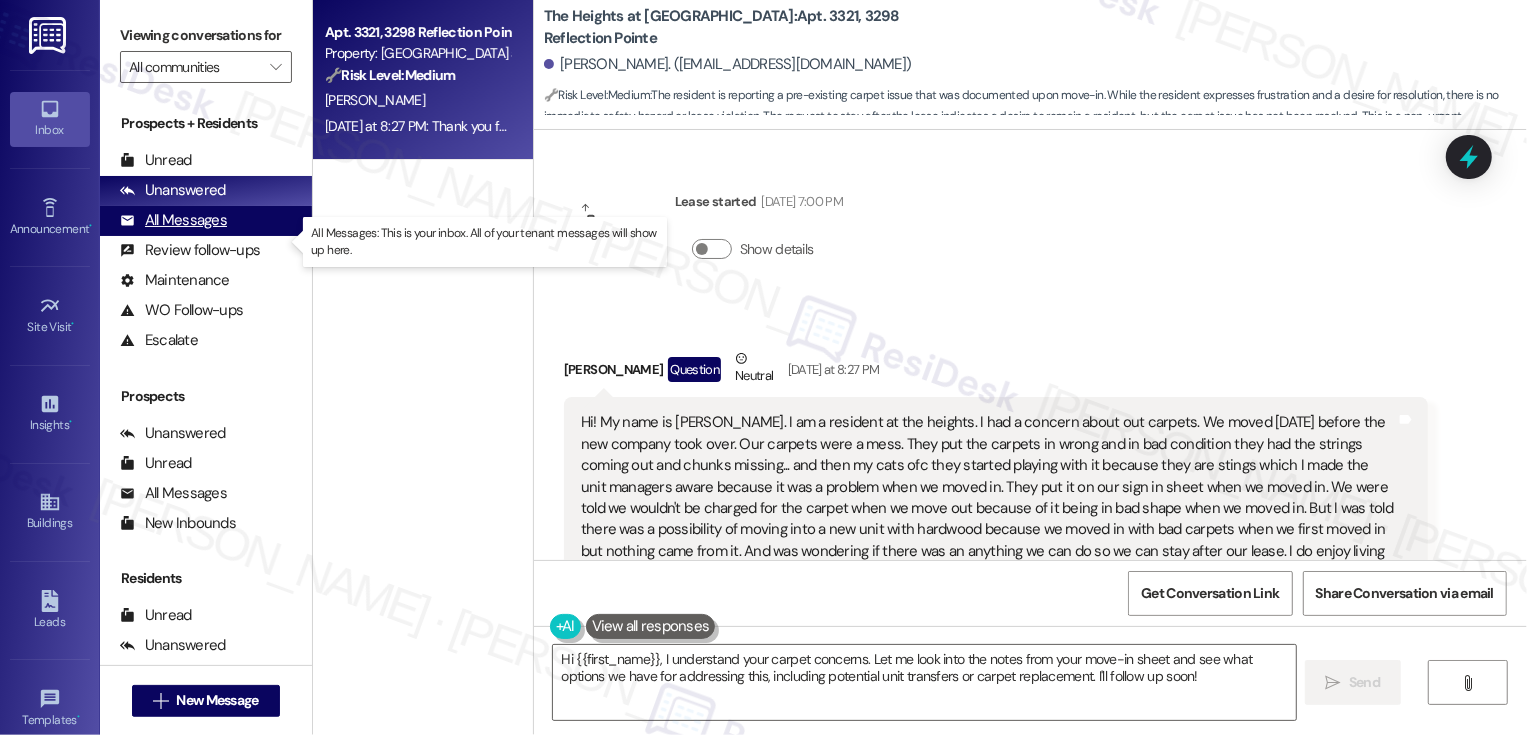 click on "All Messages (undefined)" at bounding box center (206, 221) 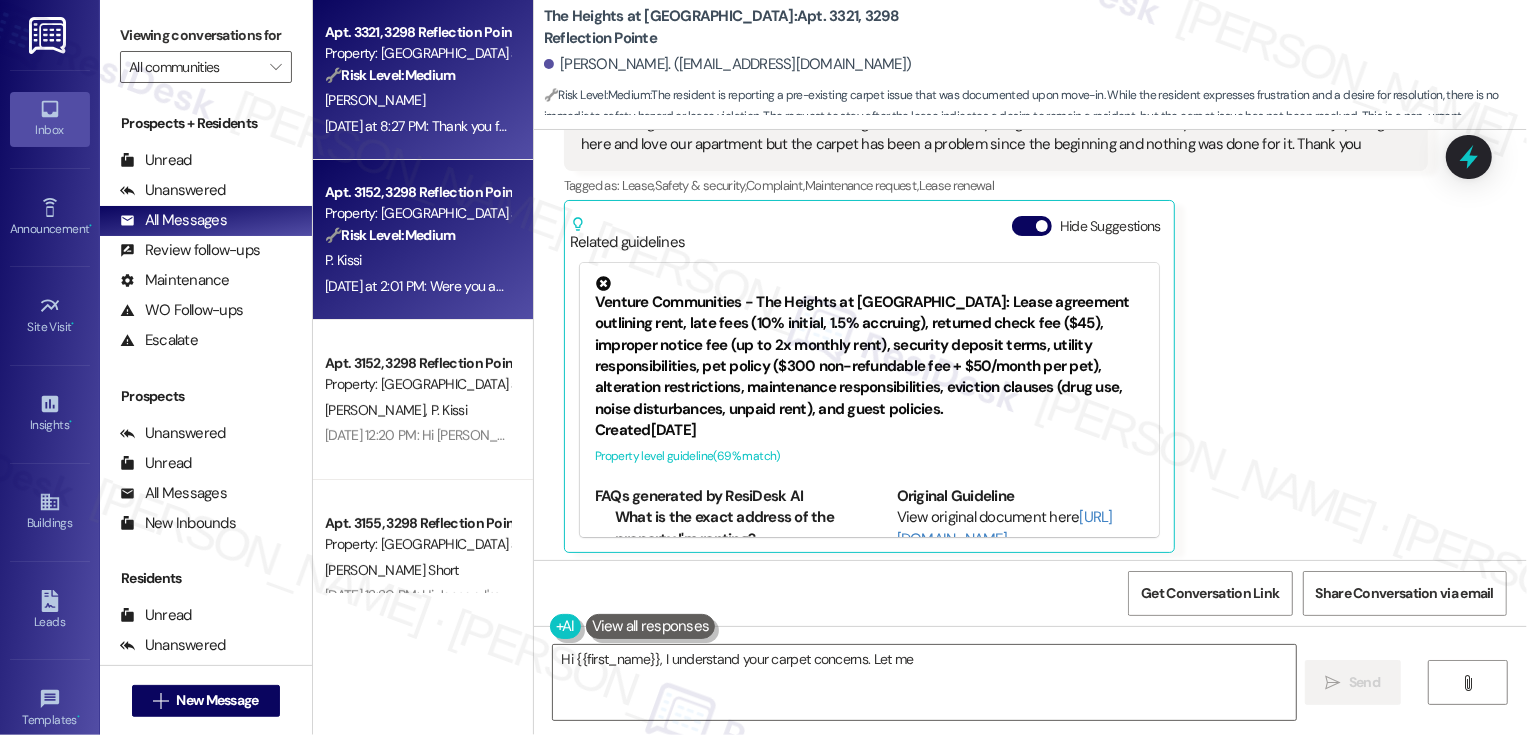 scroll, scrollTop: 435, scrollLeft: 0, axis: vertical 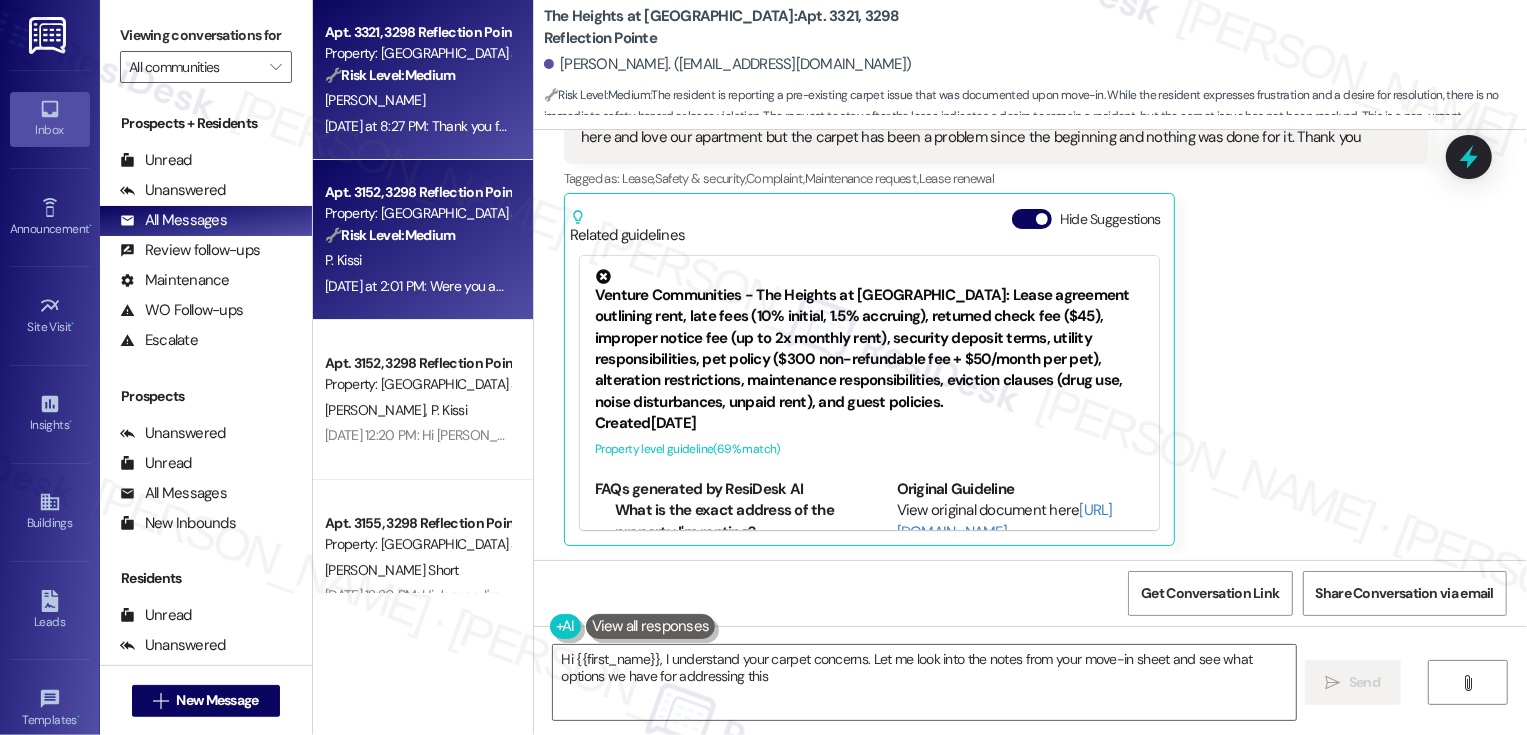 type on "Hi {{first_name}}, I understand your carpet concerns. Let me look into the notes from your move-in sheet and see what options we have for addressing this," 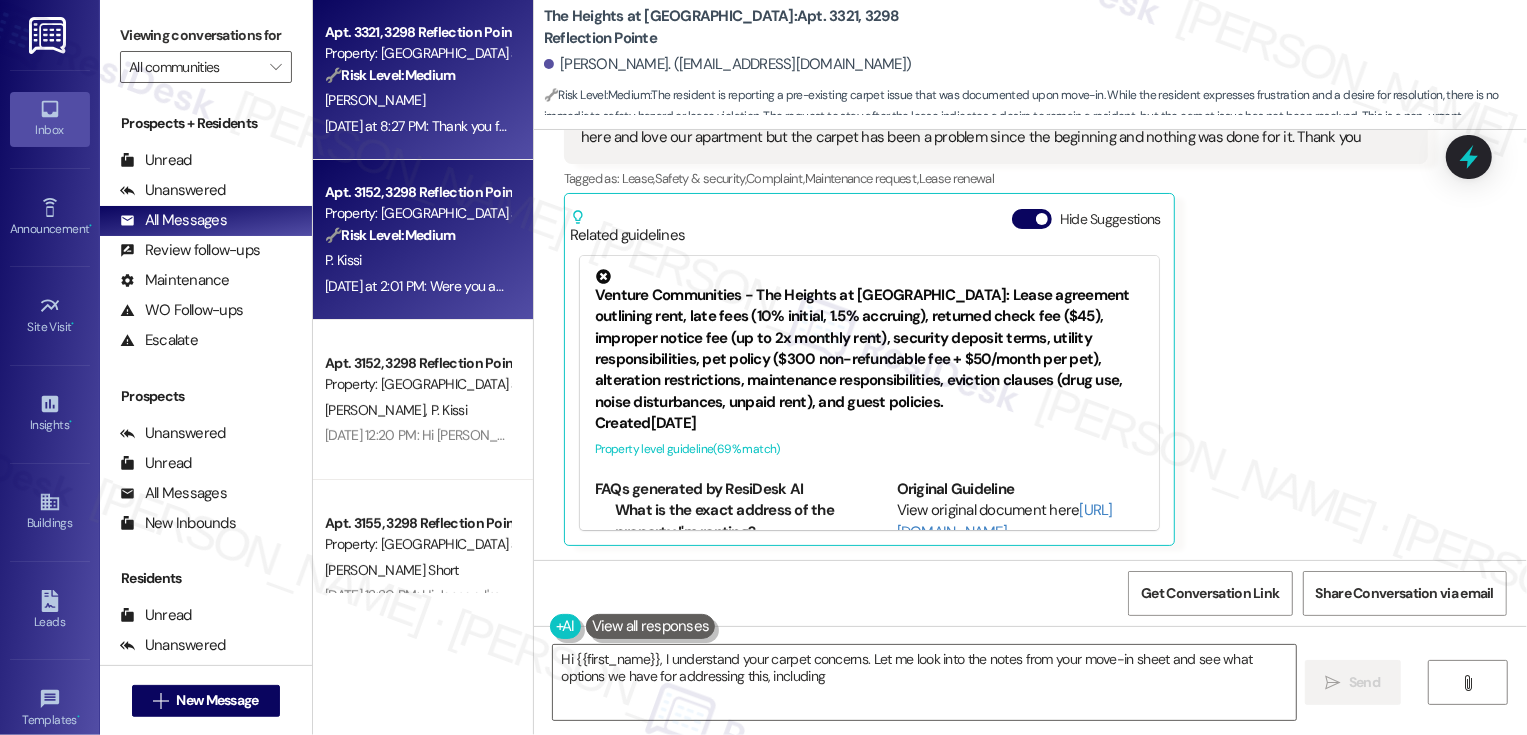 click on "P. Kissi" at bounding box center [417, 260] 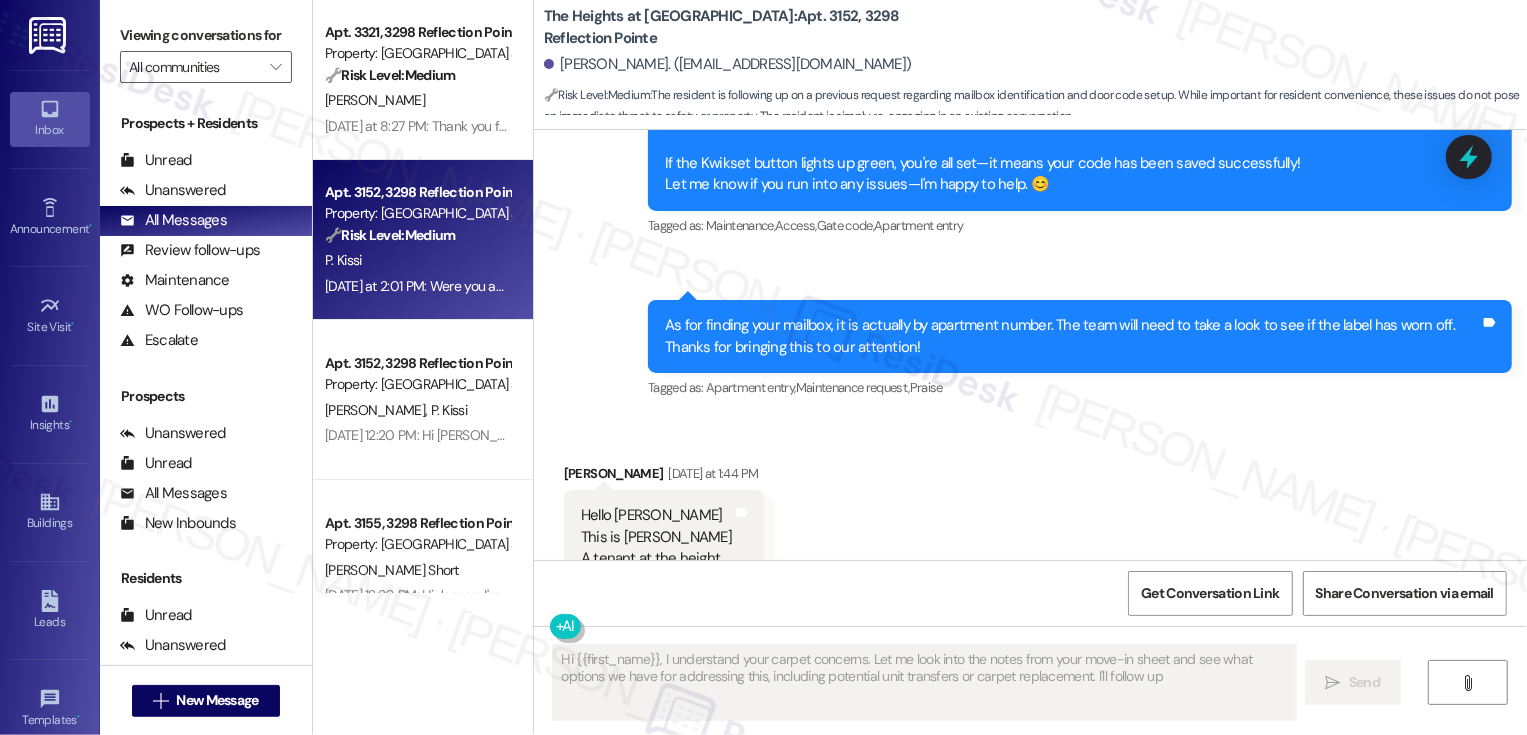 scroll, scrollTop: 1823, scrollLeft: 0, axis: vertical 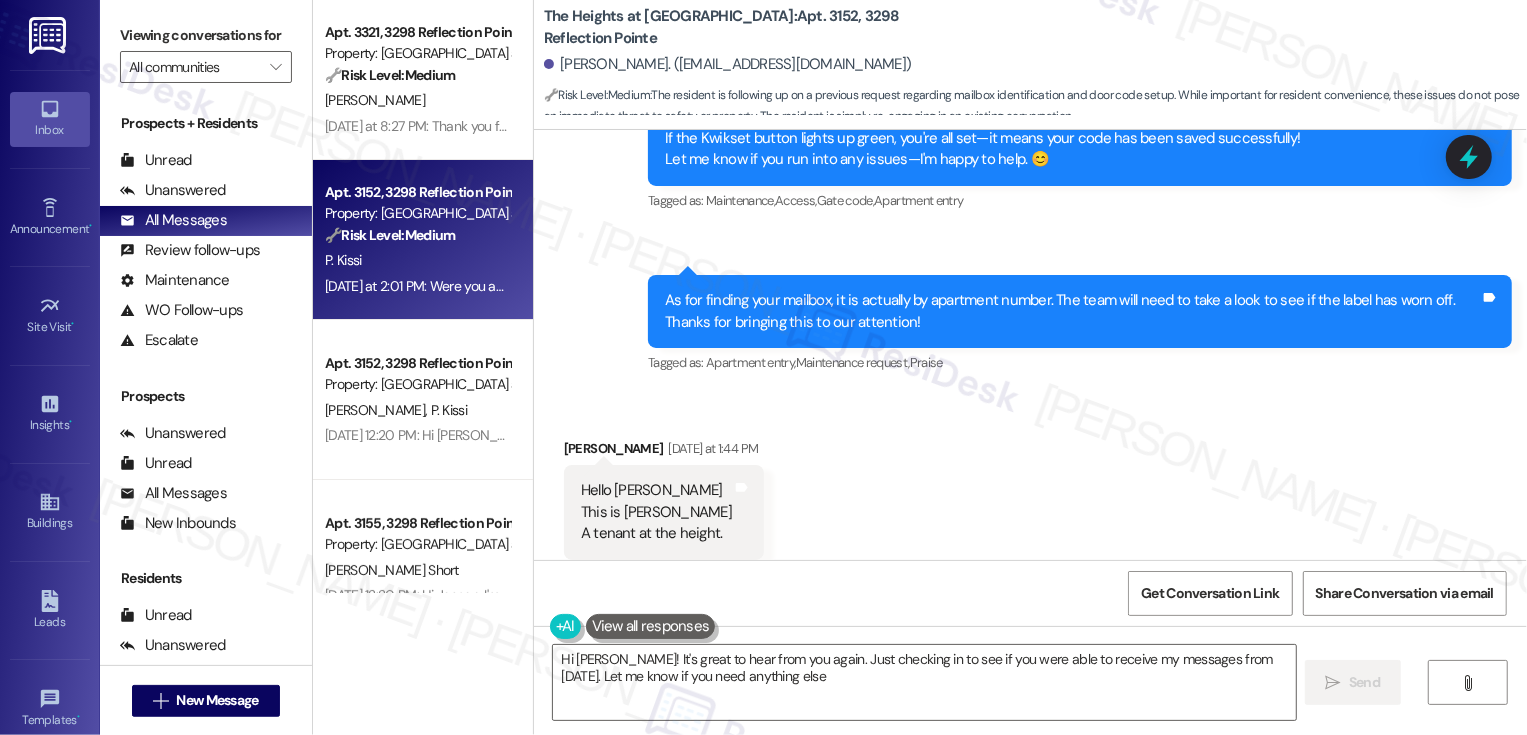type on "Hi [PERSON_NAME]! It's great to hear from you again. Just checking in to see if you were able to receive my messages from [DATE]. Let me know if you need anything else!" 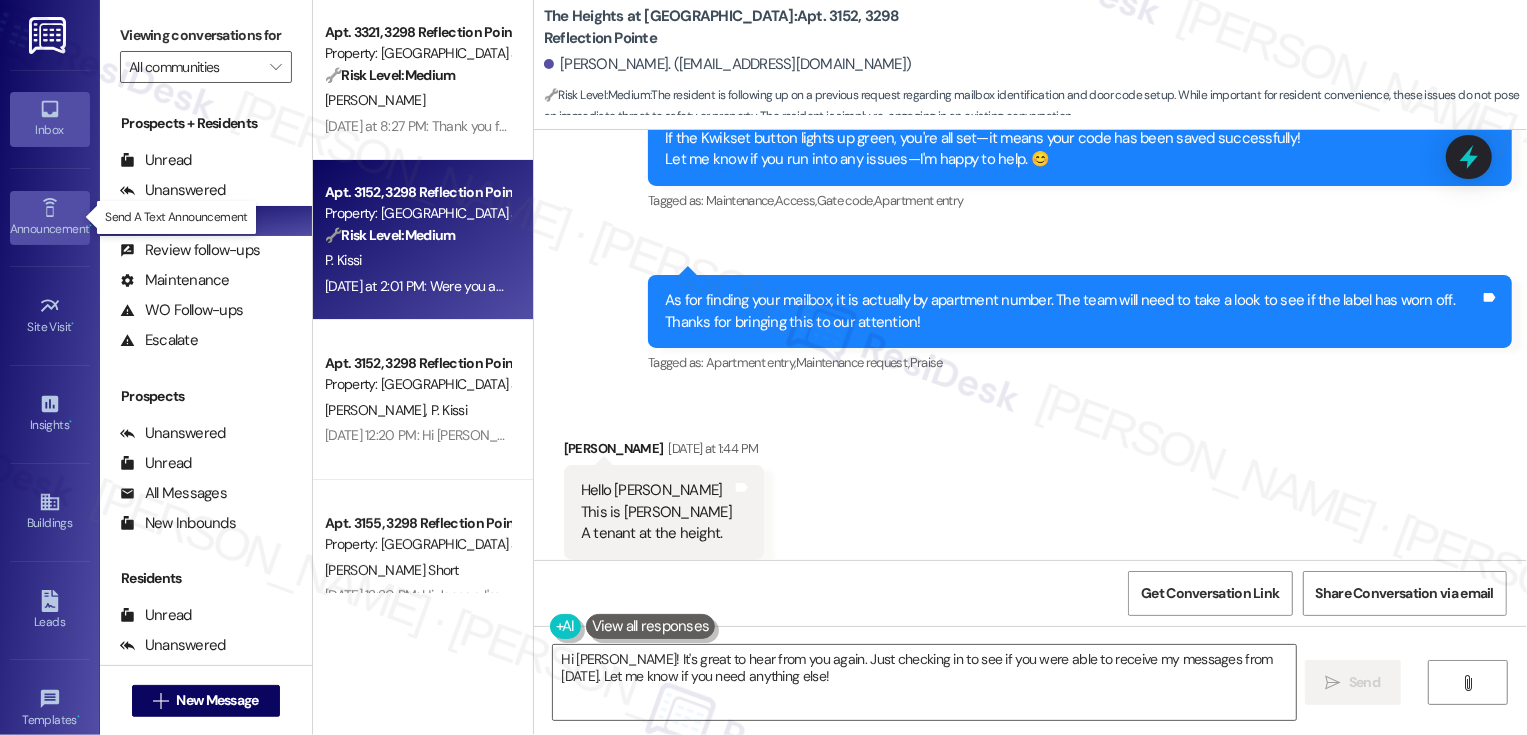 click 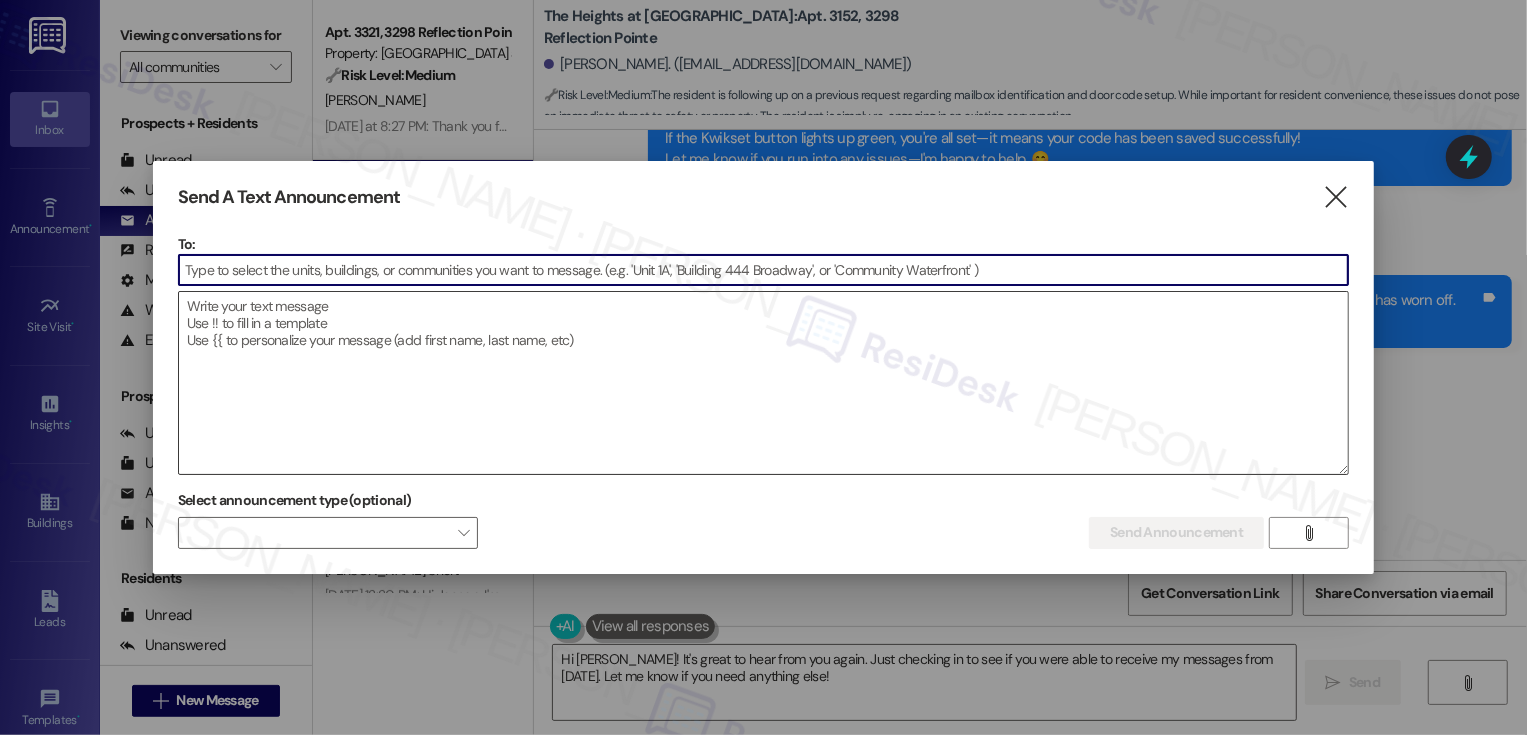 click at bounding box center [764, 383] 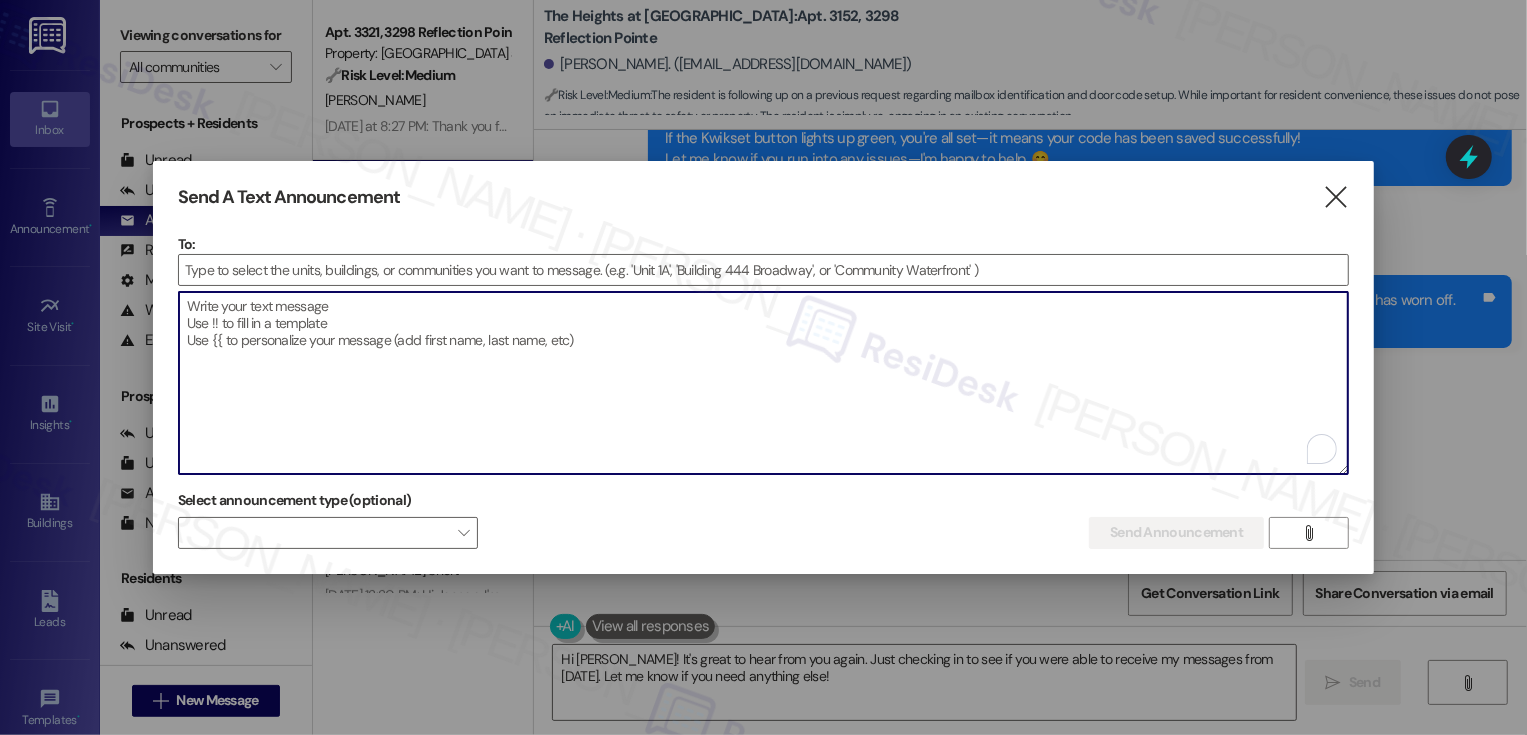 paste on "I heard some residents didn't get my message [DATE]" 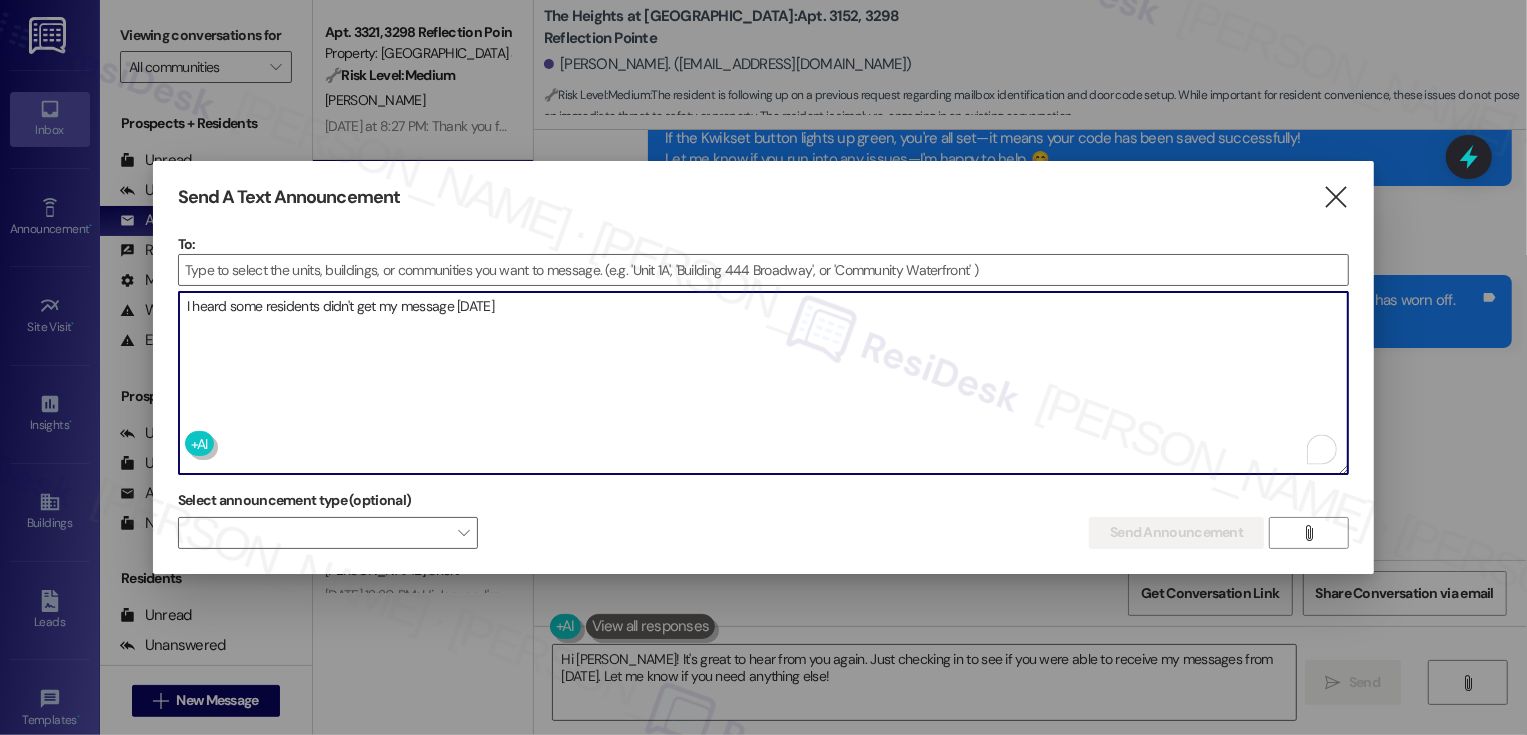 type on "I heard some residents didn't get my message [DATE]" 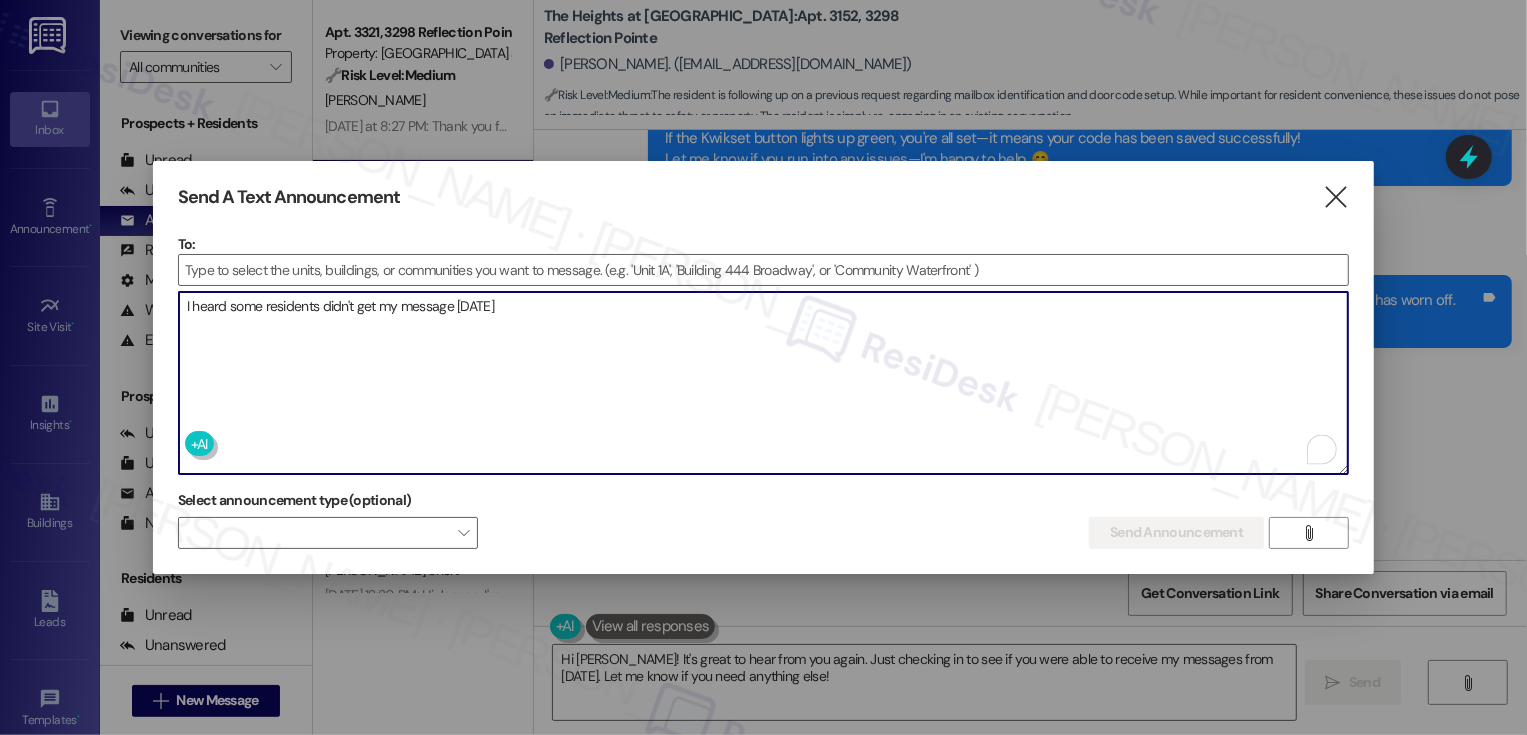 click at bounding box center (763, 367) 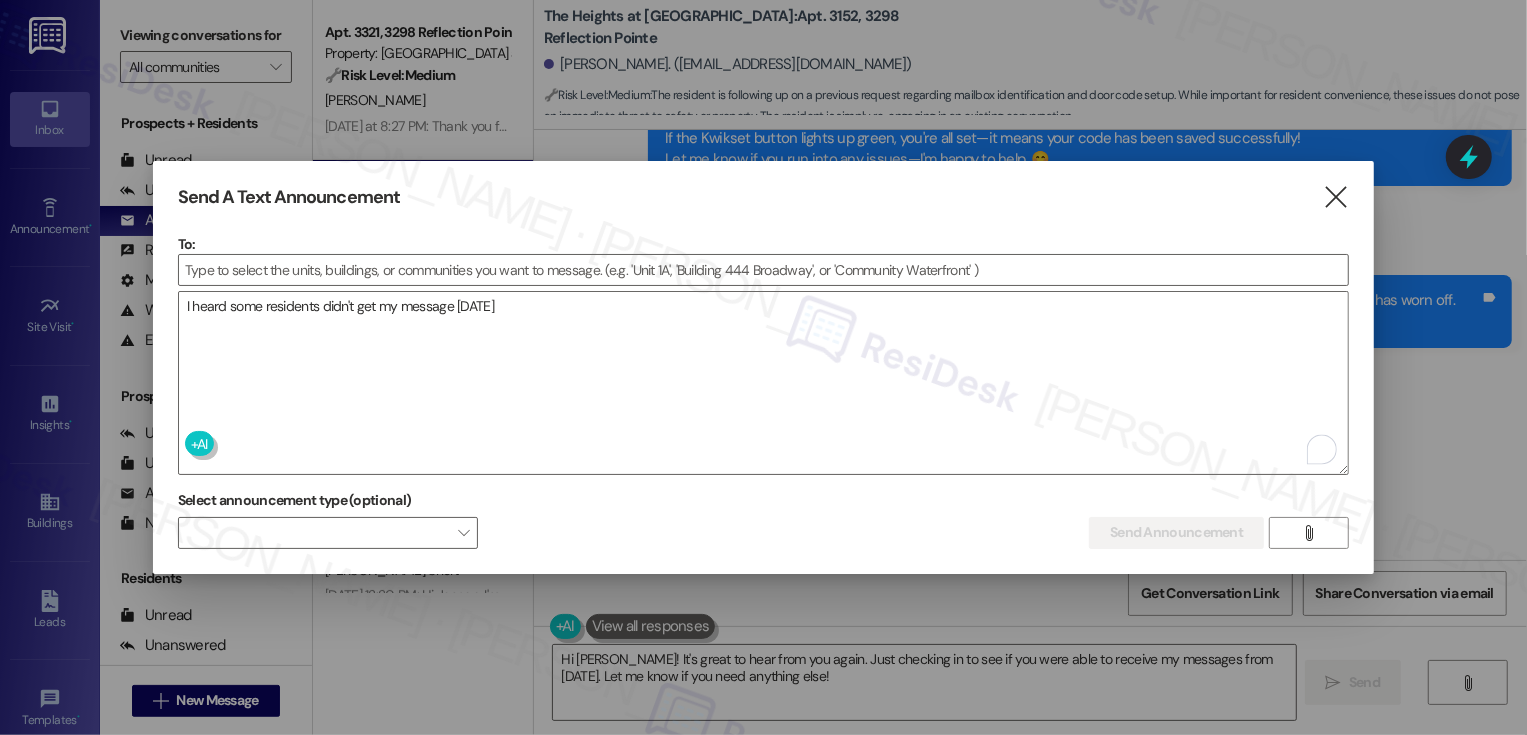 click at bounding box center [763, 367] 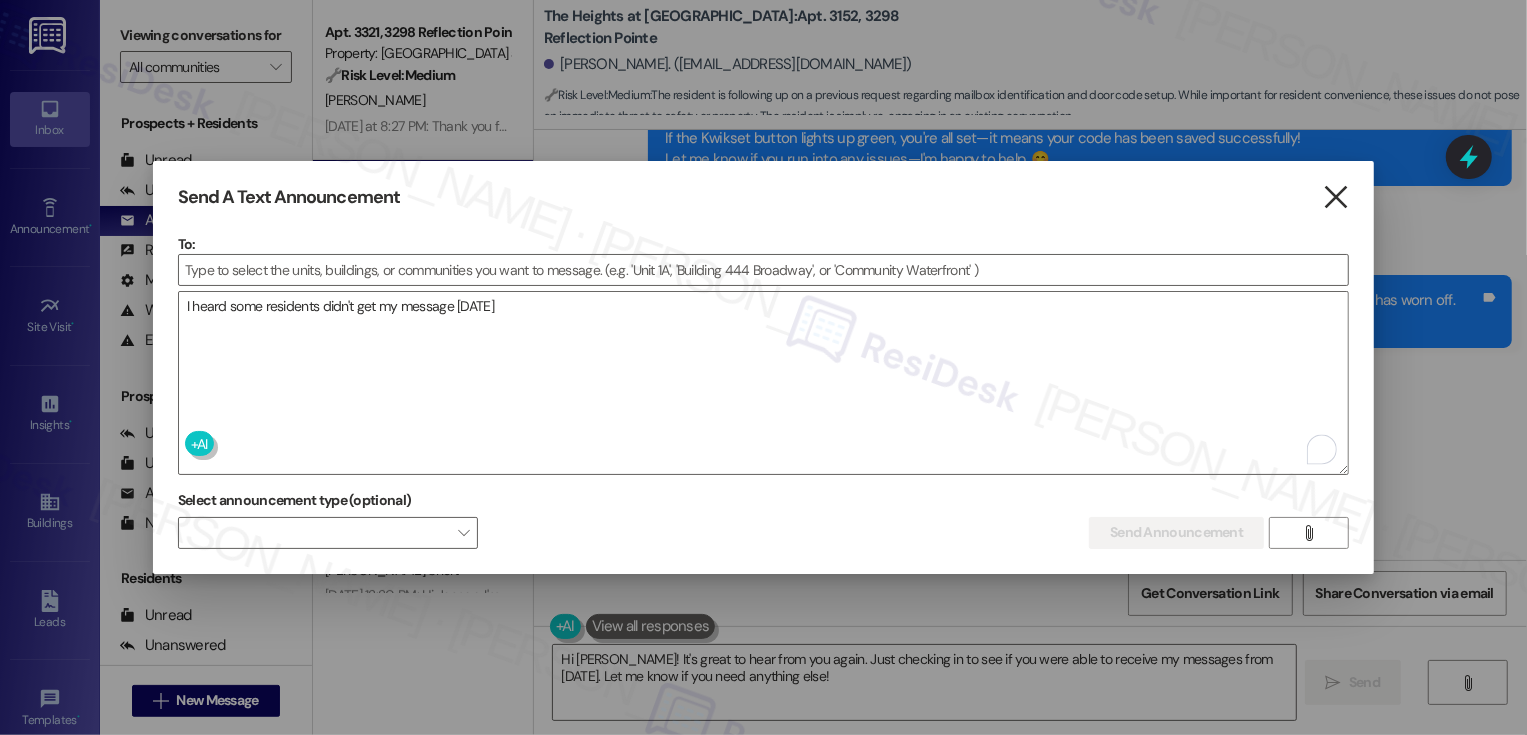 click on "" at bounding box center (1336, 197) 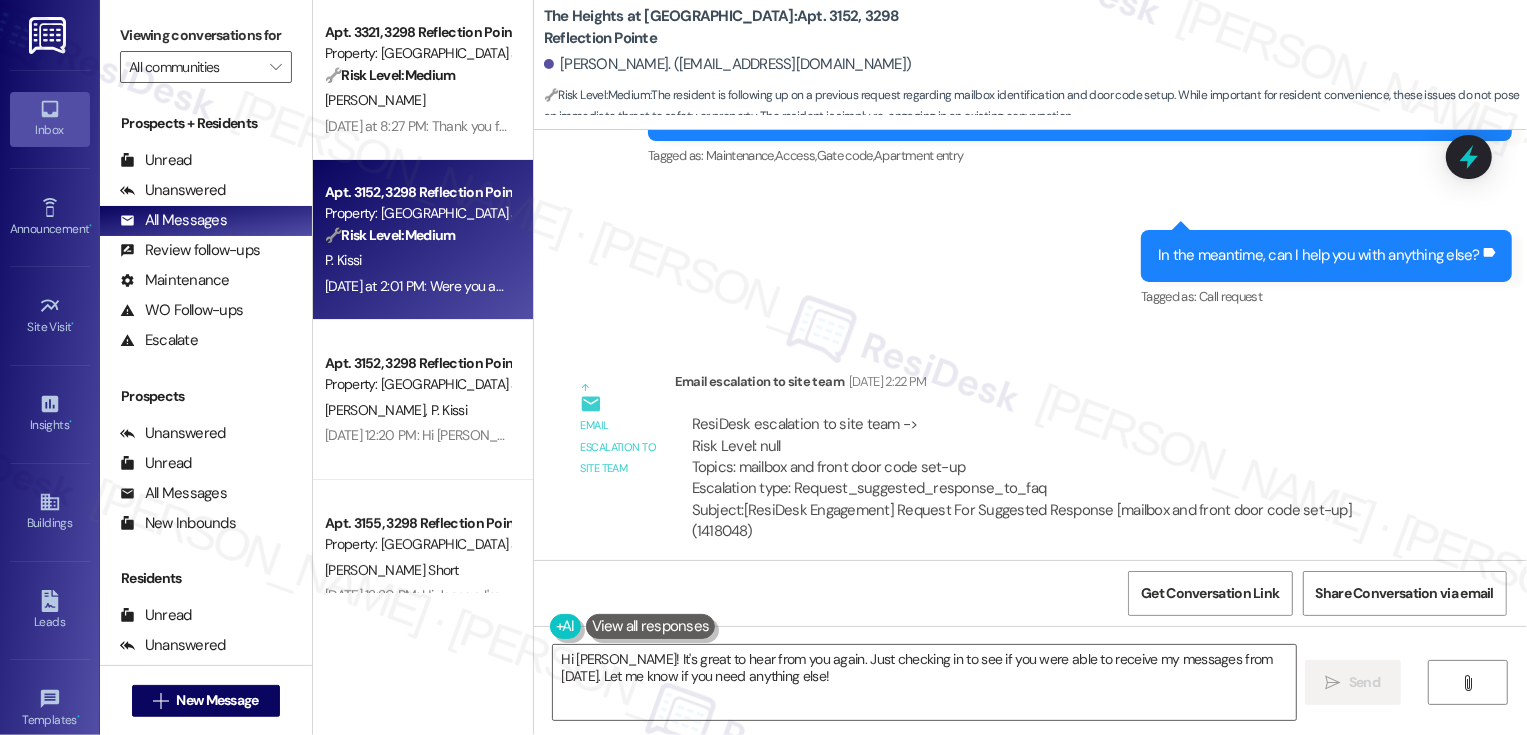 scroll, scrollTop: 971, scrollLeft: 0, axis: vertical 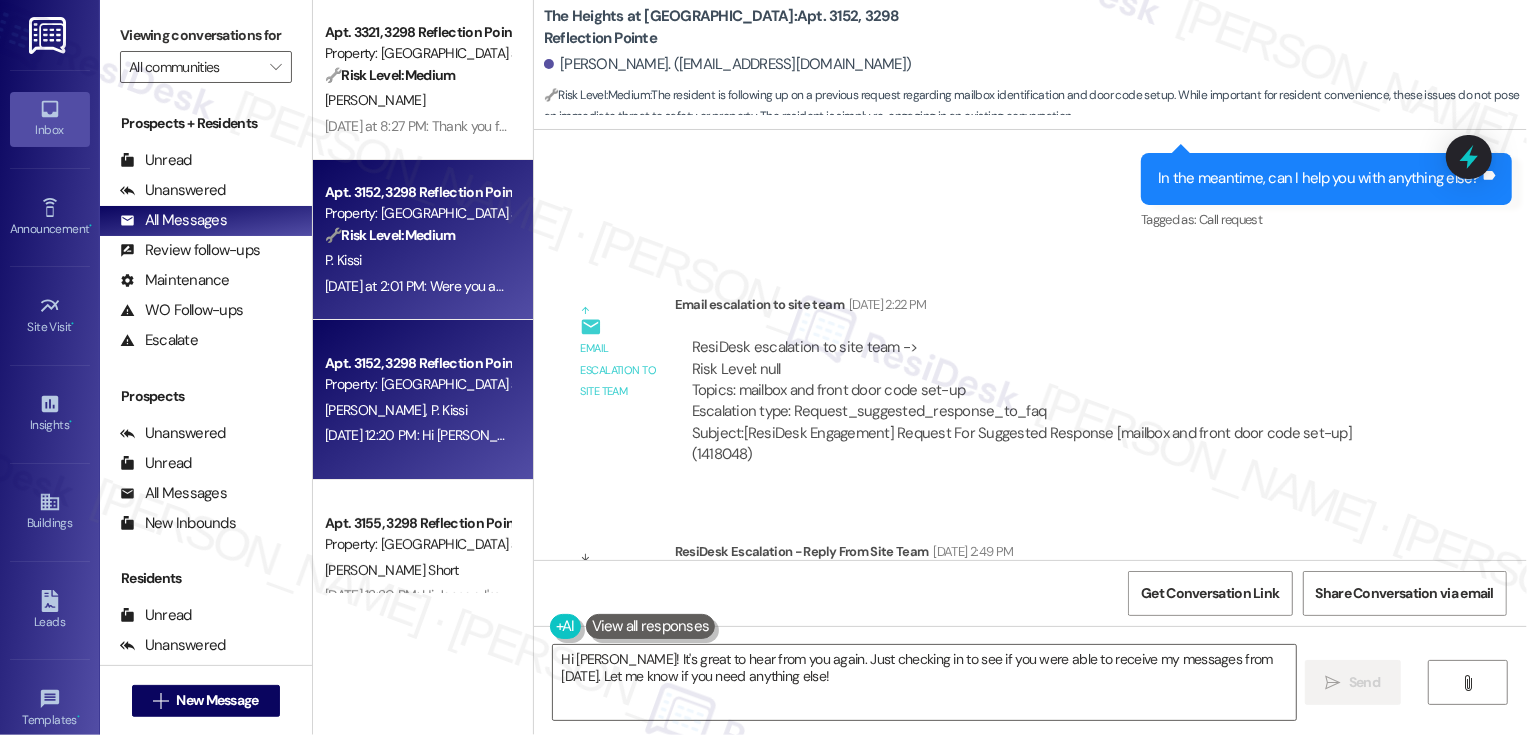 click on "Property: [GEOGRAPHIC_DATA] at [GEOGRAPHIC_DATA]" at bounding box center [417, 384] 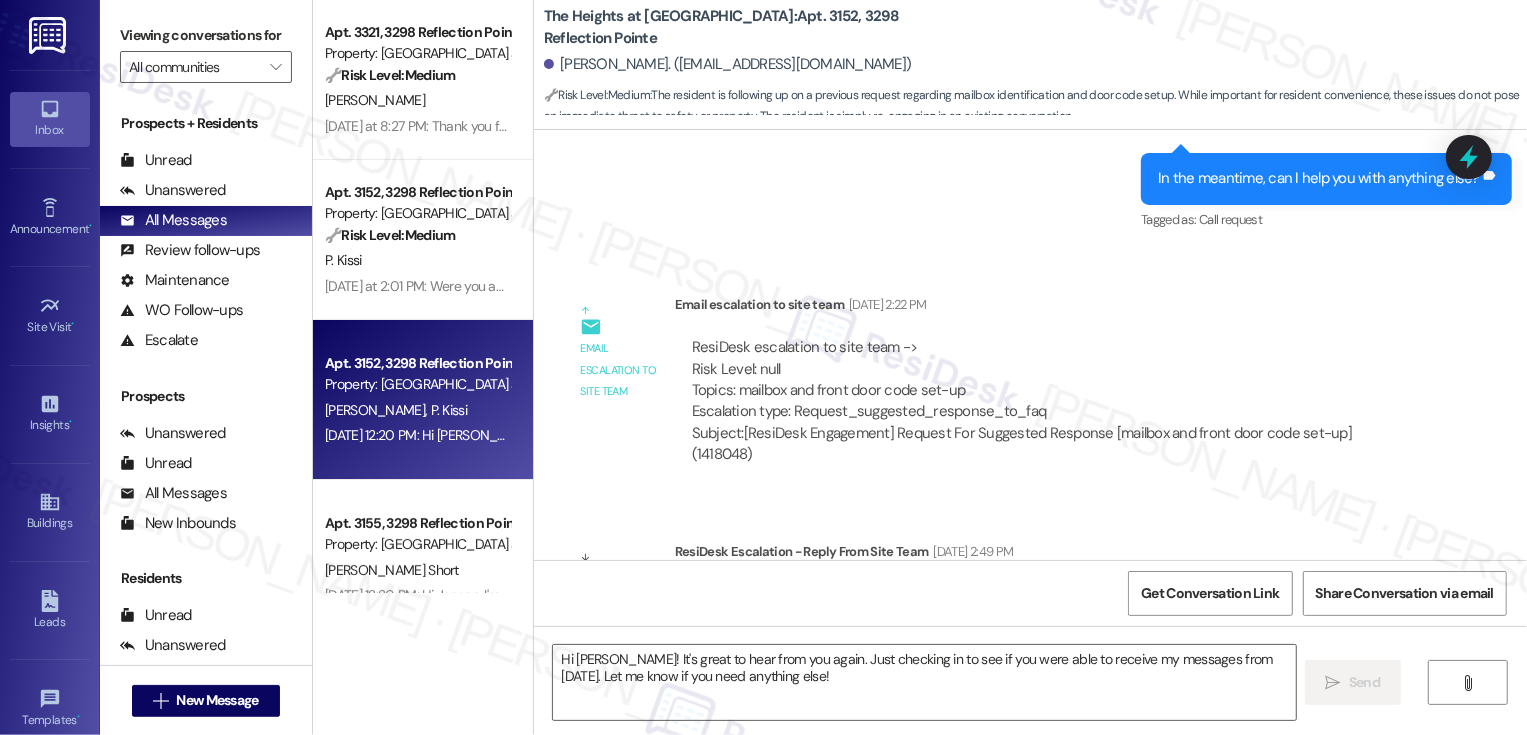 type on "Fetching suggested responses. Please feel free to read through the conversation in the meantime." 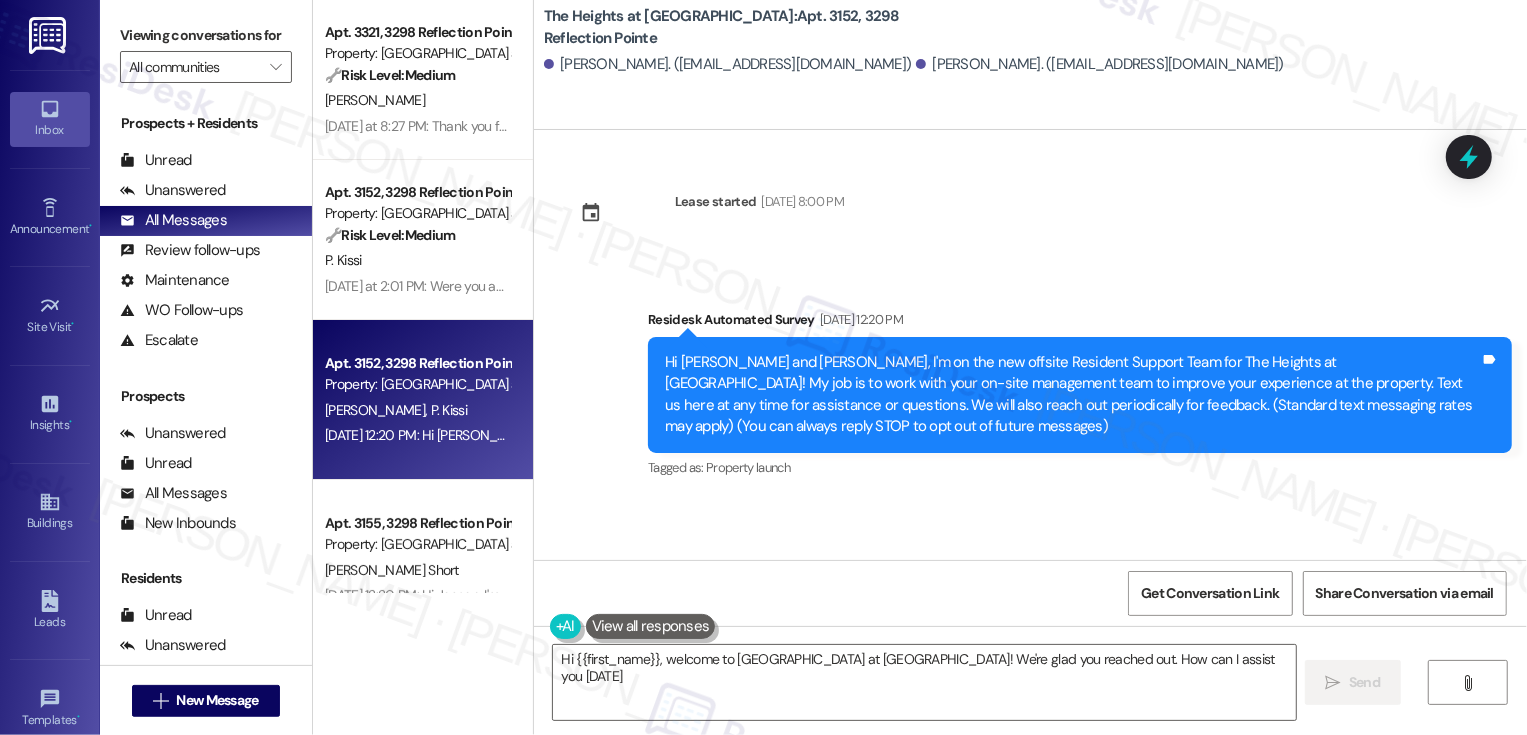 type on "Hi {{first_name}}, welcome to [GEOGRAPHIC_DATA] at [GEOGRAPHIC_DATA]! We're glad you reached out. How can I assist you [DATE]?" 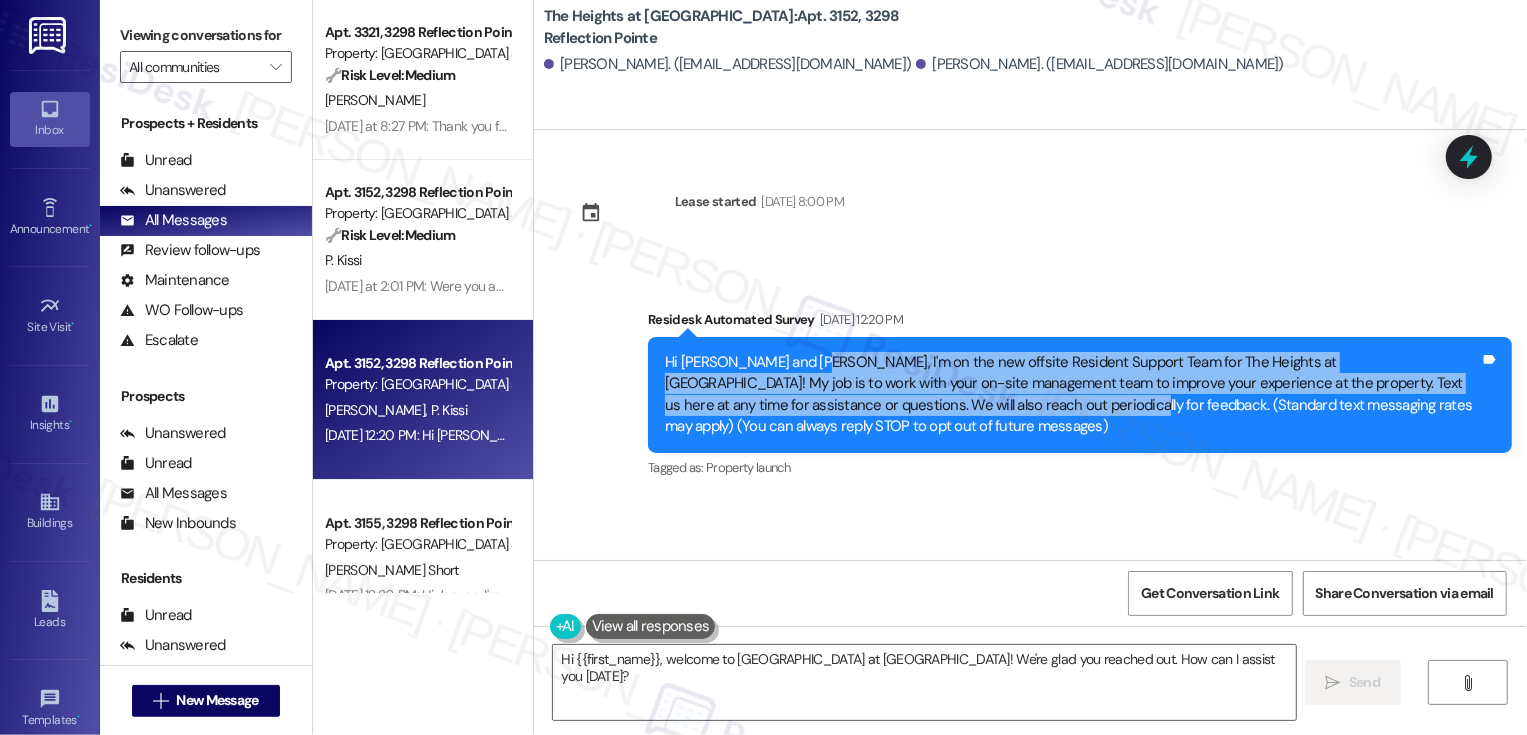 drag, startPoint x: 797, startPoint y: 362, endPoint x: 873, endPoint y: 405, distance: 87.32124 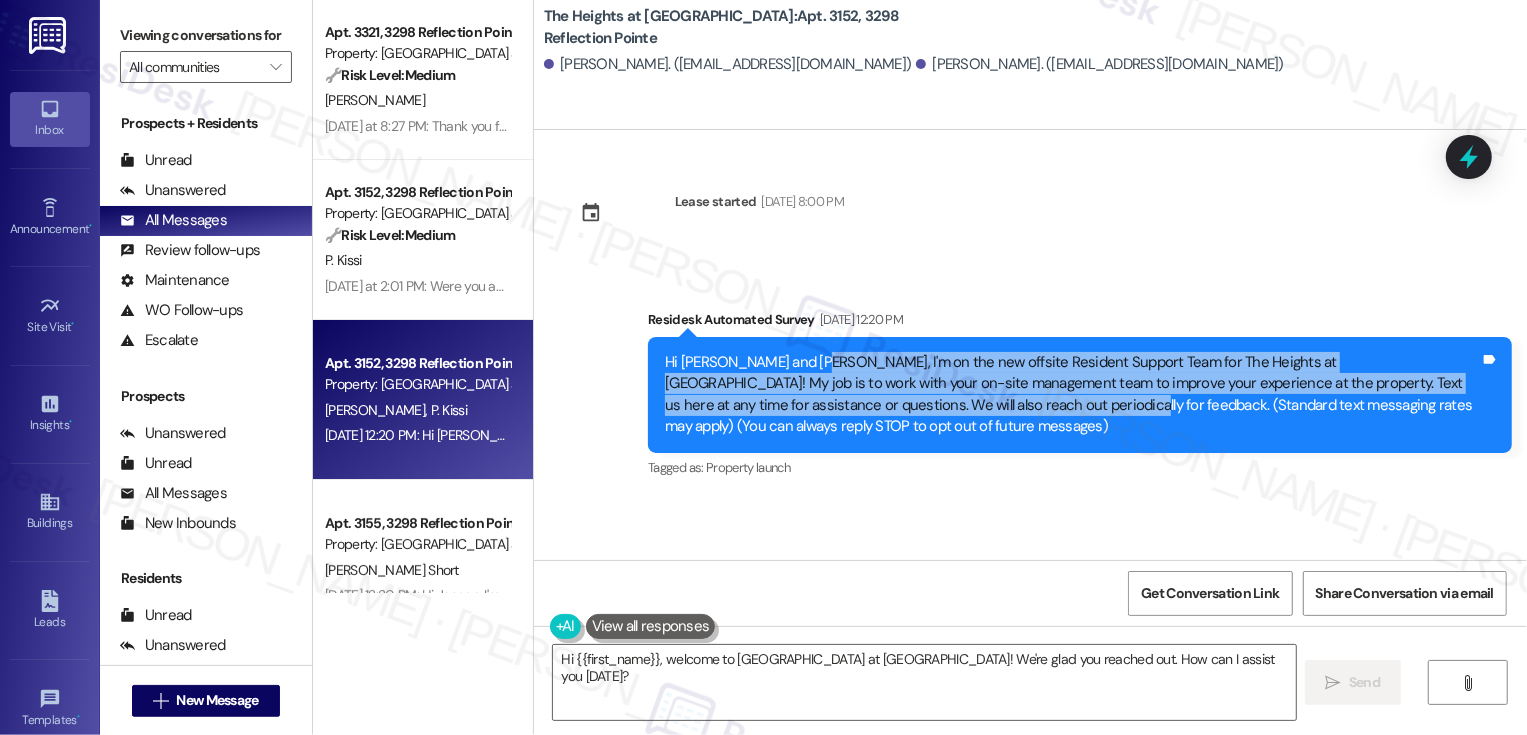 copy on "I'm on the new offsite Resident Support Team for The Heights at [GEOGRAPHIC_DATA]! My job is to work with your on-site management team to improve your experience at the property. Text us here at any time for assistance or questions. We will also reach out periodically for feedback." 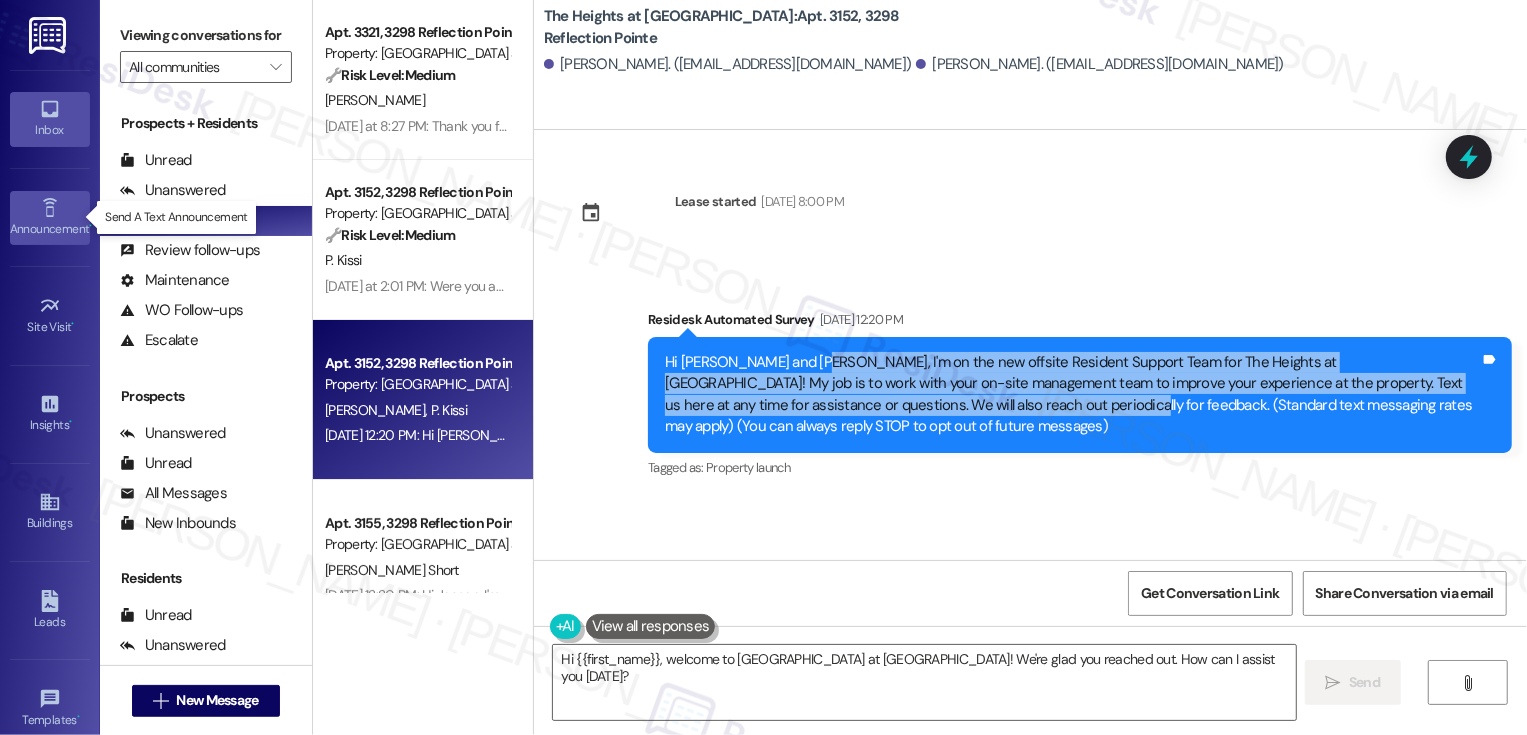 click 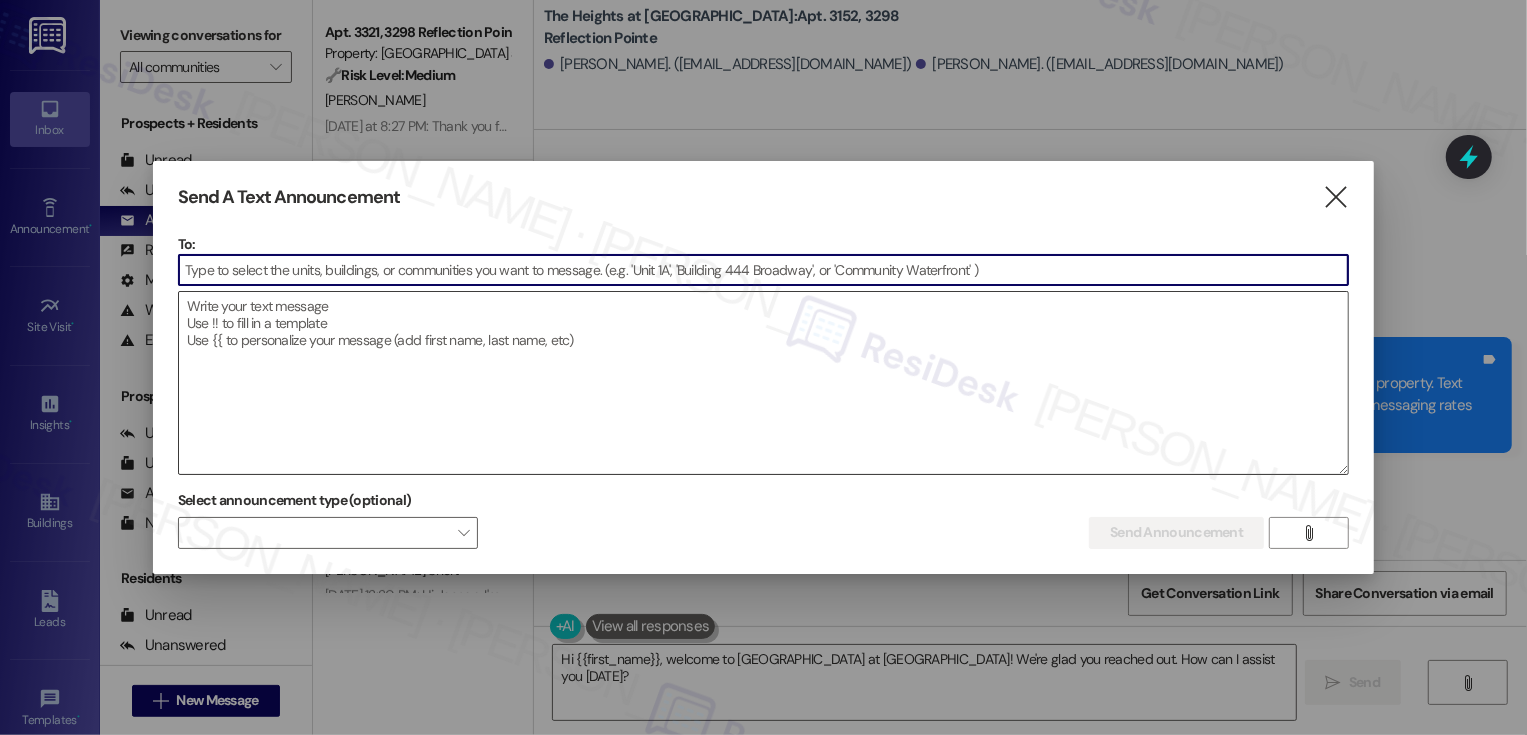 click at bounding box center [764, 383] 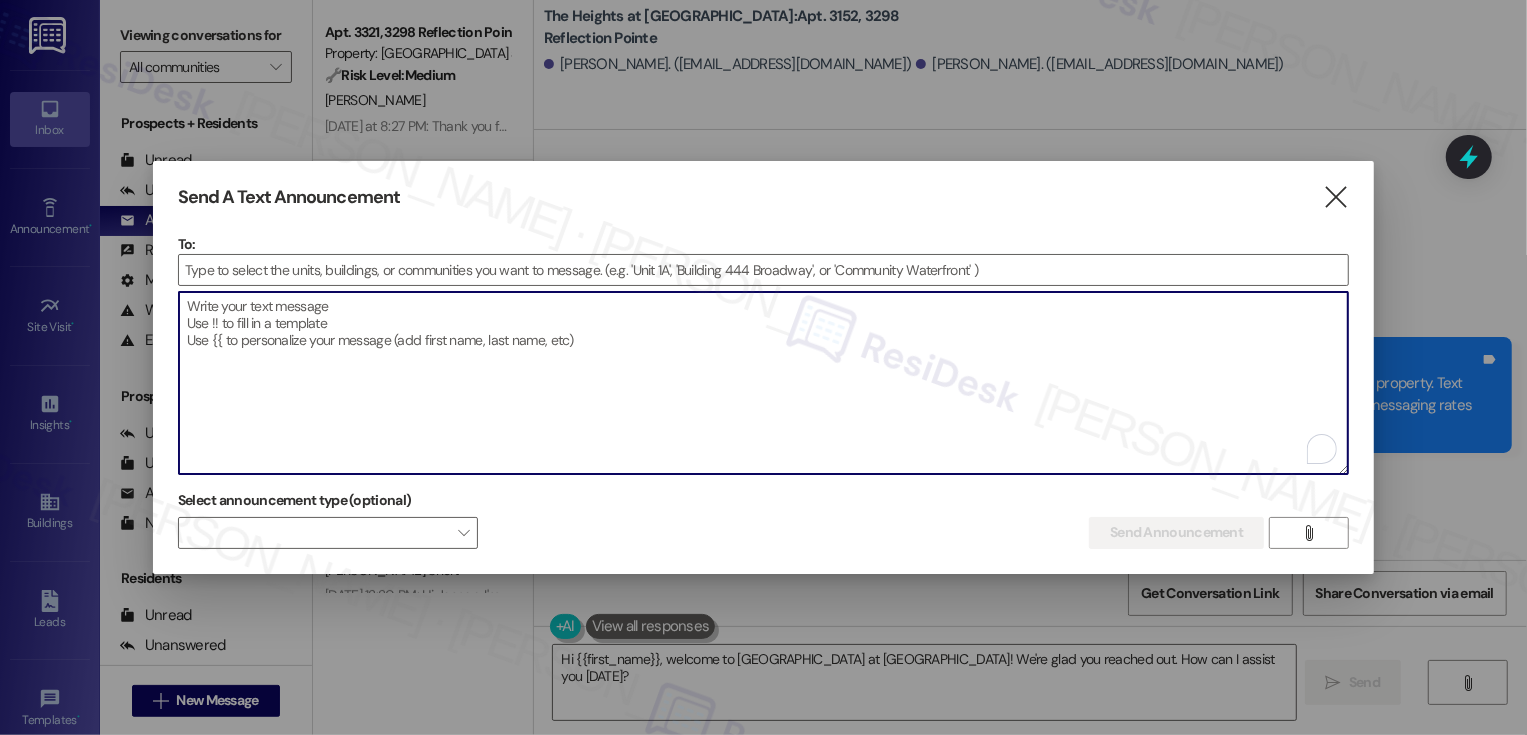 paste on "I'm on the new offsite Resident Support Team for The Heights at [GEOGRAPHIC_DATA]! My job is to work with your on-site management team to improve your experience at the property. Text us here at any time for assistance or questions. We will also reach out periodically for feedback." 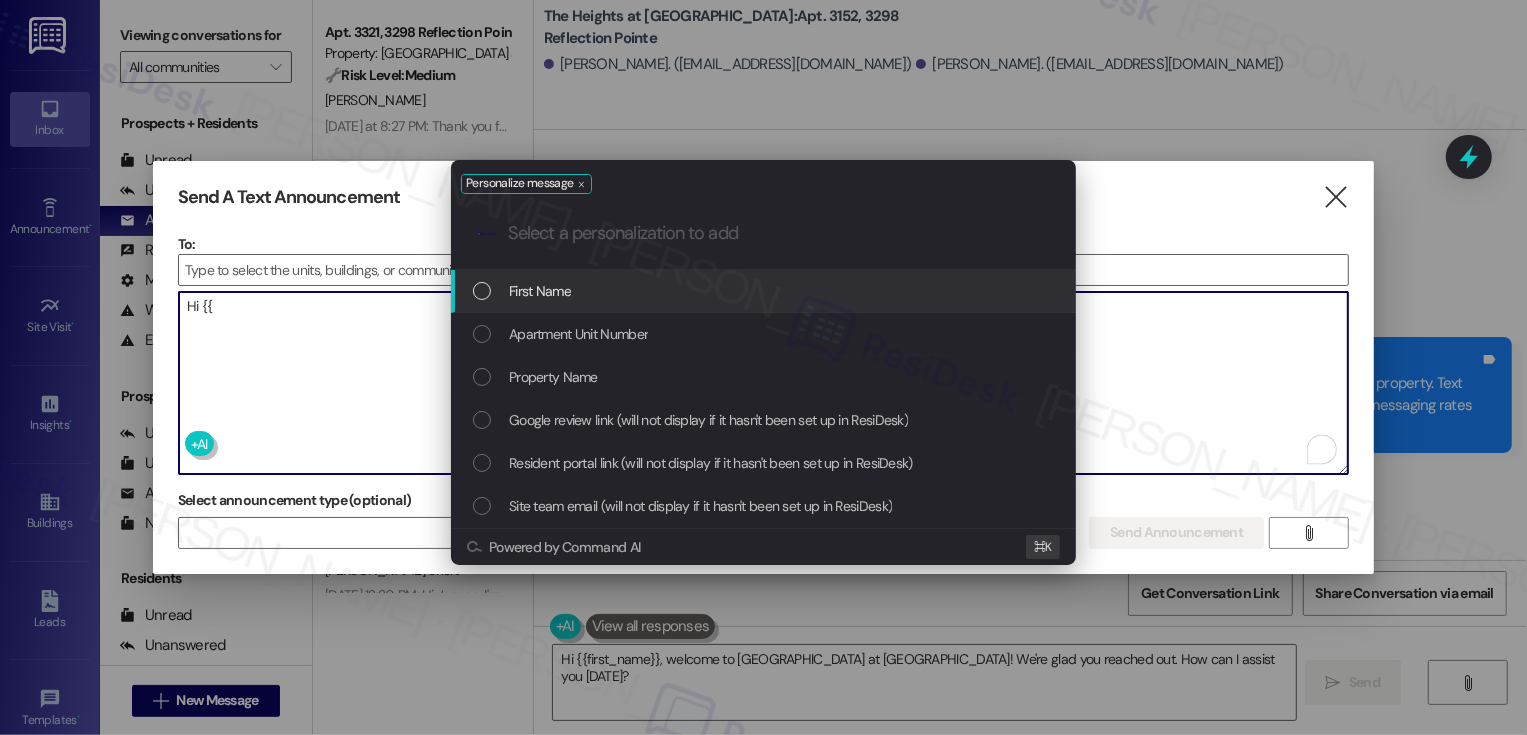 click at bounding box center [482, 291] 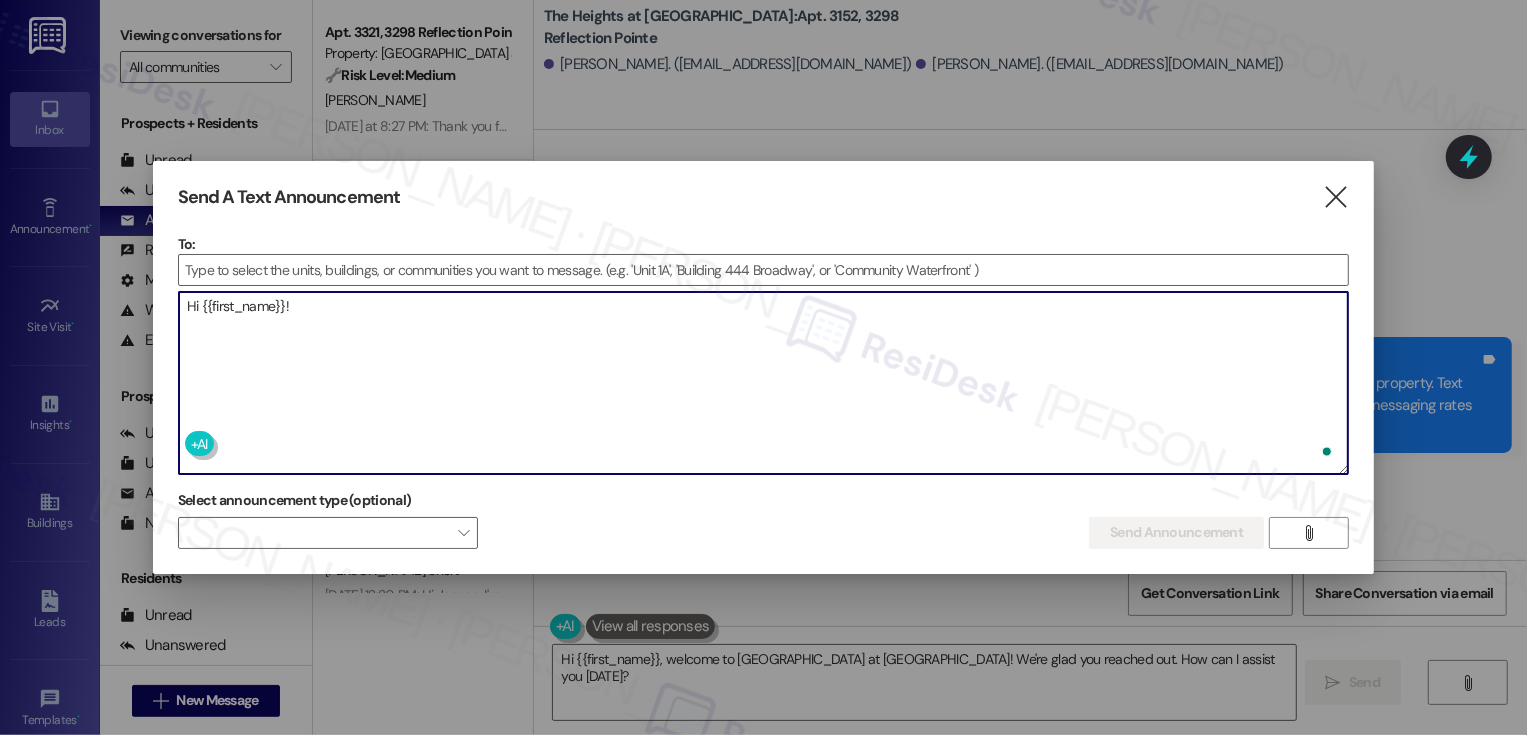 paste on "I'm on the new offsite Resident Support Team for The Heights at [GEOGRAPHIC_DATA]! My job is to work with your on-site management team to improve your experience at the property. Text us here at any time for assistance or questions. We will also reach out periodically for feedback." 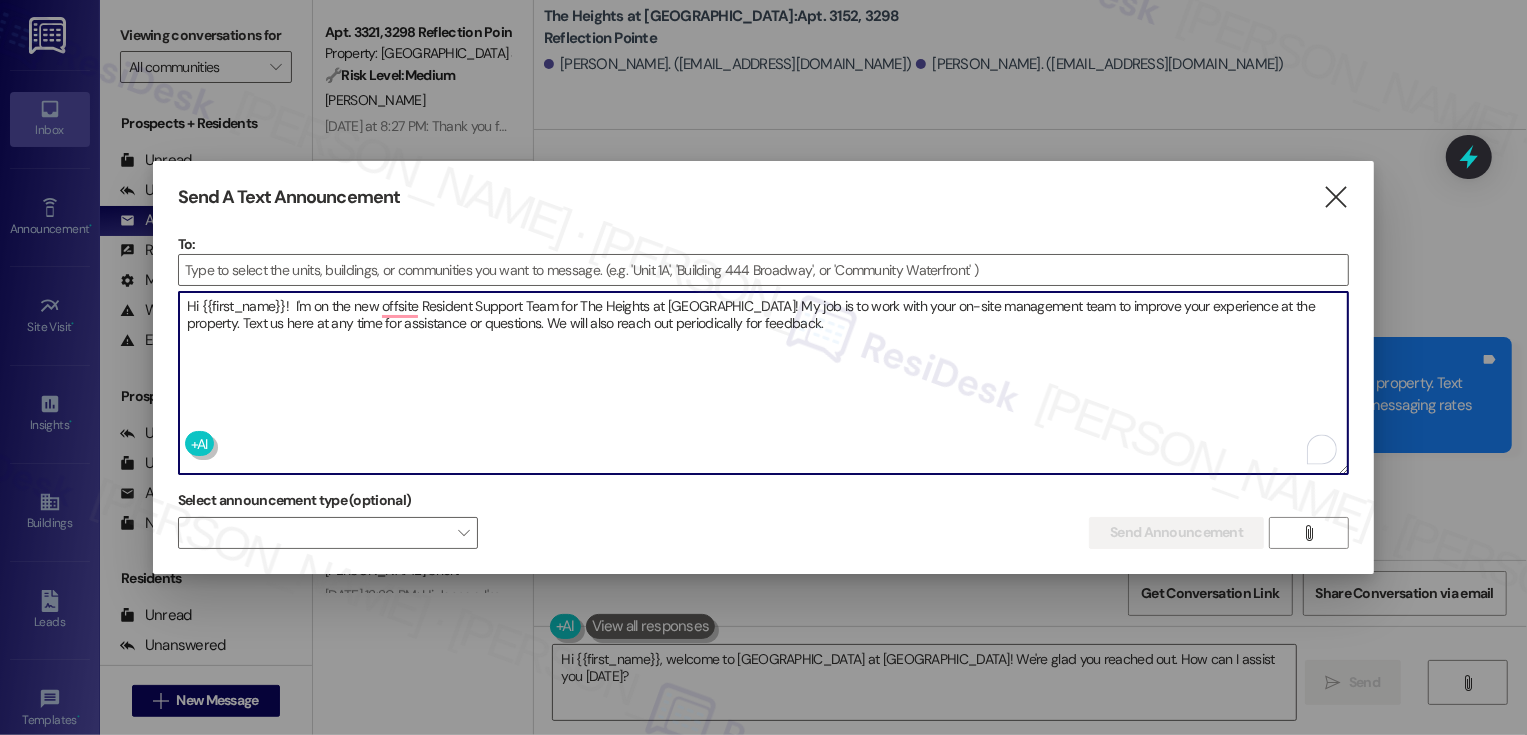 click on "Hi {{first_name}}!  I'm on the new offsite Resident Support Team for The Heights at [GEOGRAPHIC_DATA]! My job is to work with your on-site management team to improve your experience at the property. Text us here at any time for assistance or questions. We will also reach out periodically for feedback." at bounding box center [764, 383] 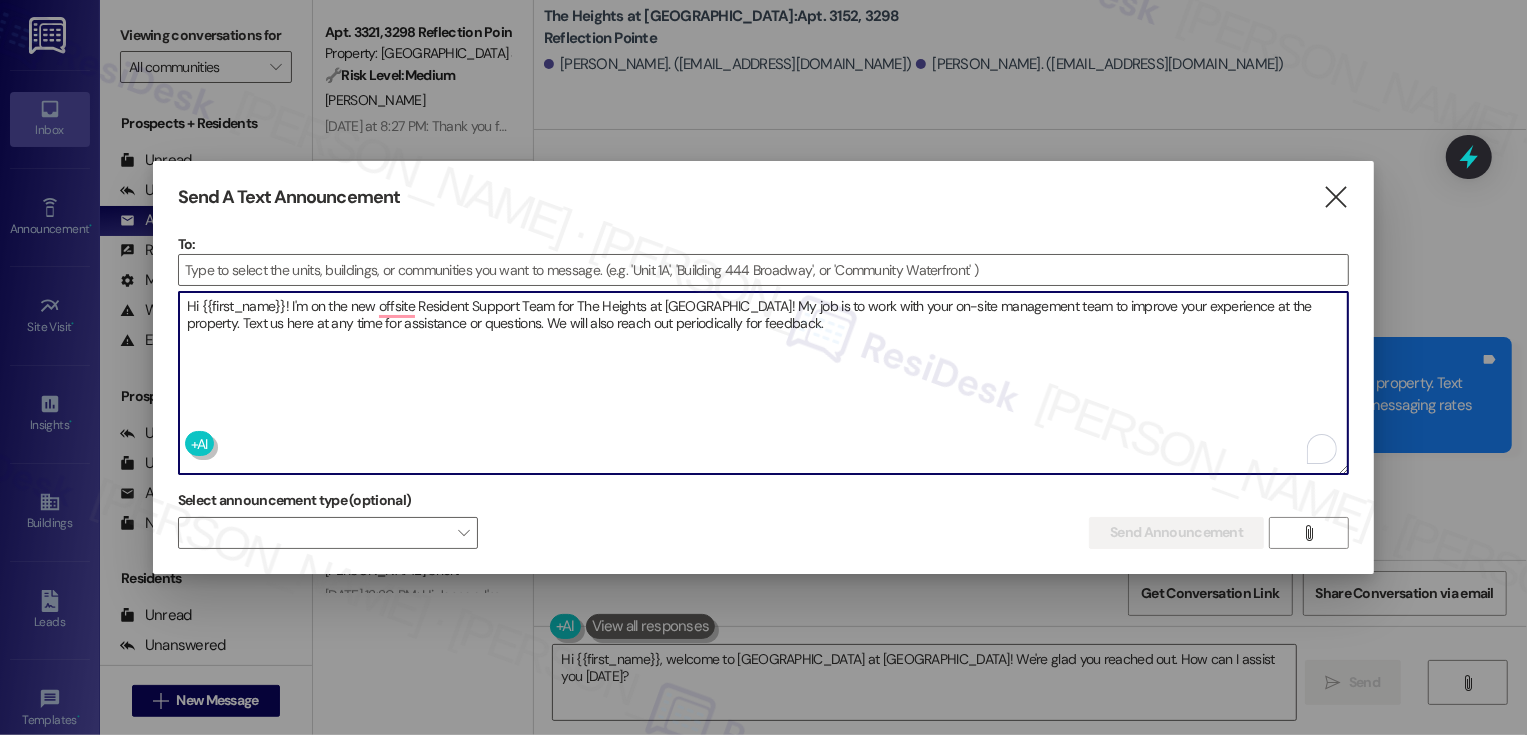 paste on "heard some residents didn't get my message on WednesdayI" 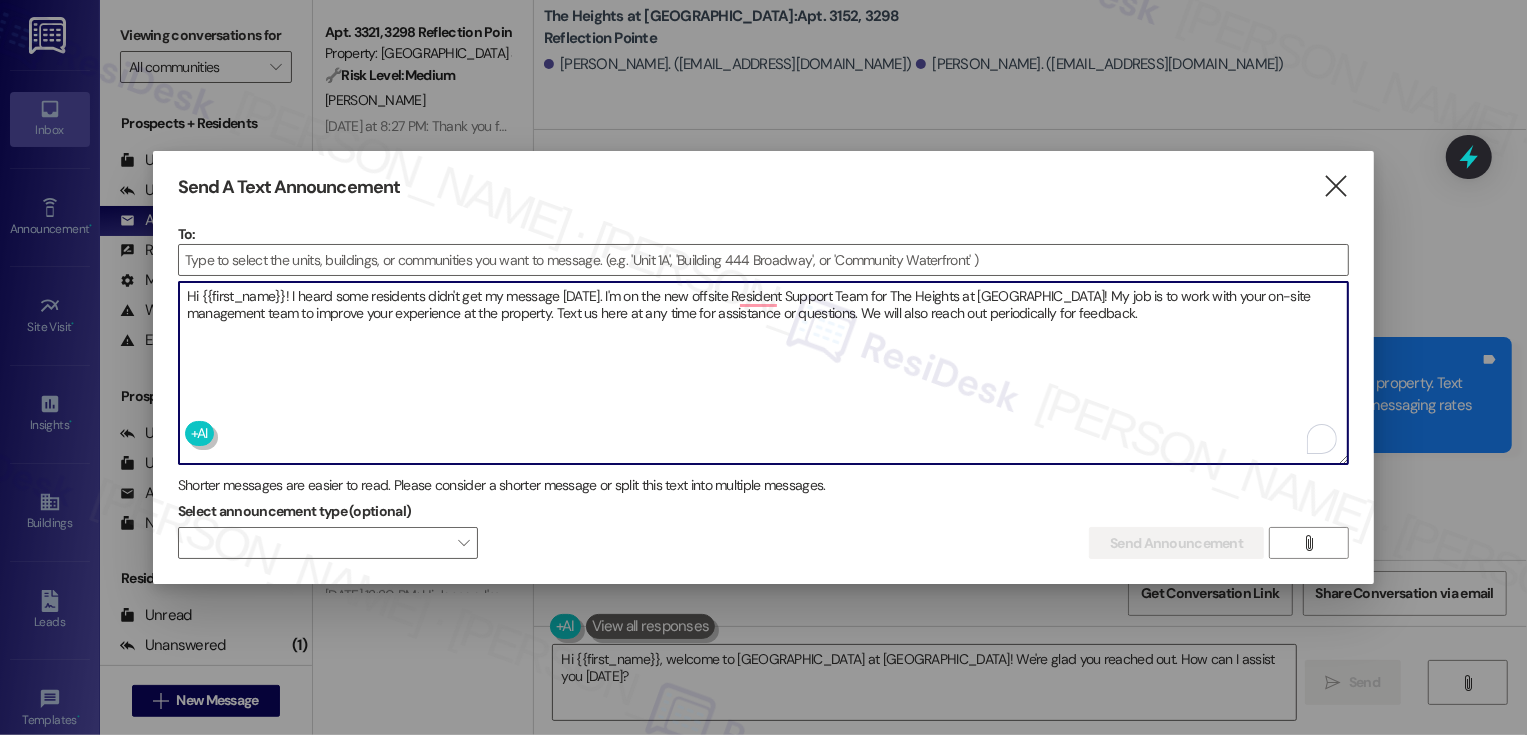 type on "Hi {{first_name}}! I heard some residents didn't get my message [DATE]. I'm on the new offsite Resident Support Team for The Heights at [GEOGRAPHIC_DATA]! My job is to work with your on-site management team to improve your experience at the property. Text us here at any time for assistance or questions. We will also reach out periodically for feedback." 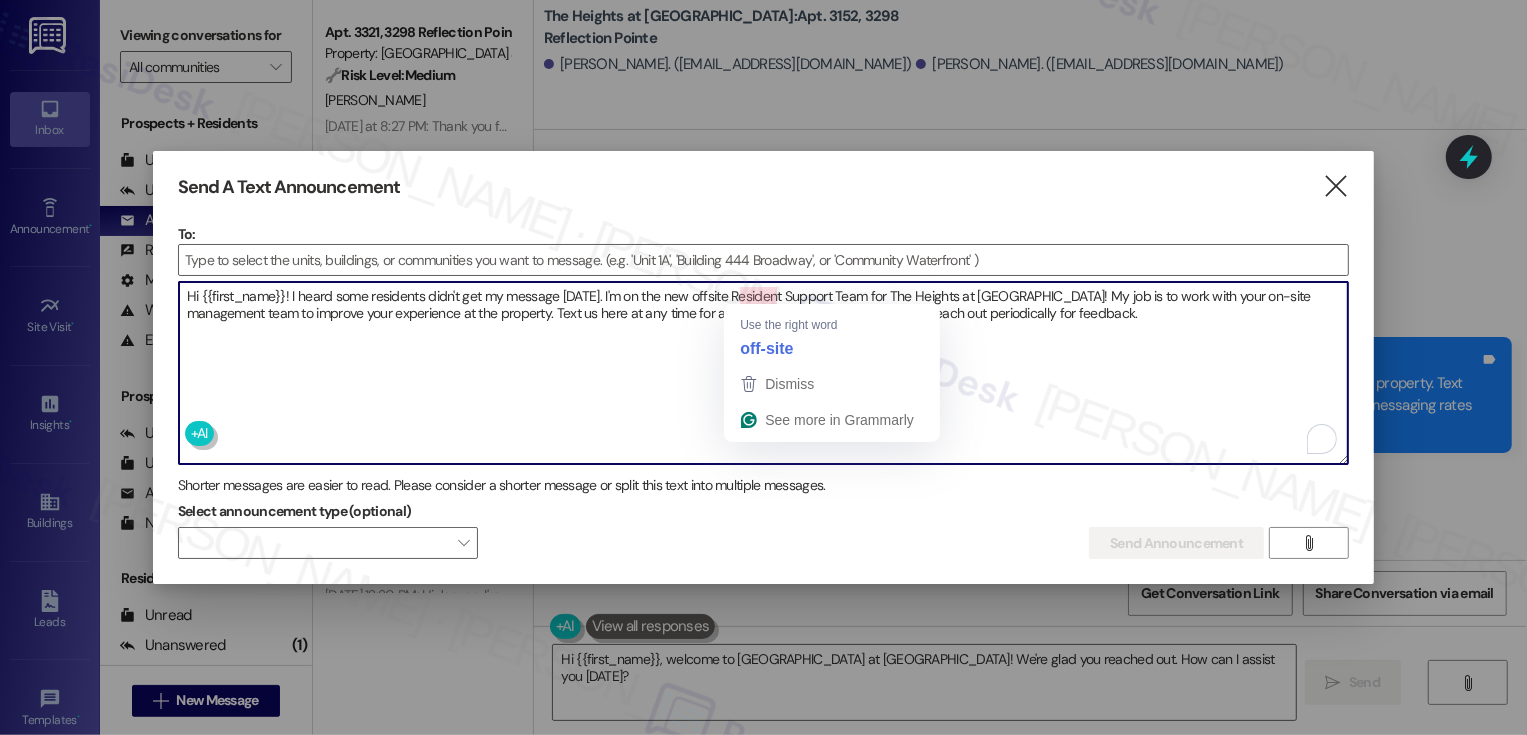 click on "Hi {{first_name}}! I heard some residents didn't get my message [DATE]. I'm on the new offsite Resident Support Team for The Heights at [GEOGRAPHIC_DATA]! My job is to work with your on-site management team to improve your experience at the property. Text us here at any time for assistance or questions. We will also reach out periodically for feedback." at bounding box center (764, 373) 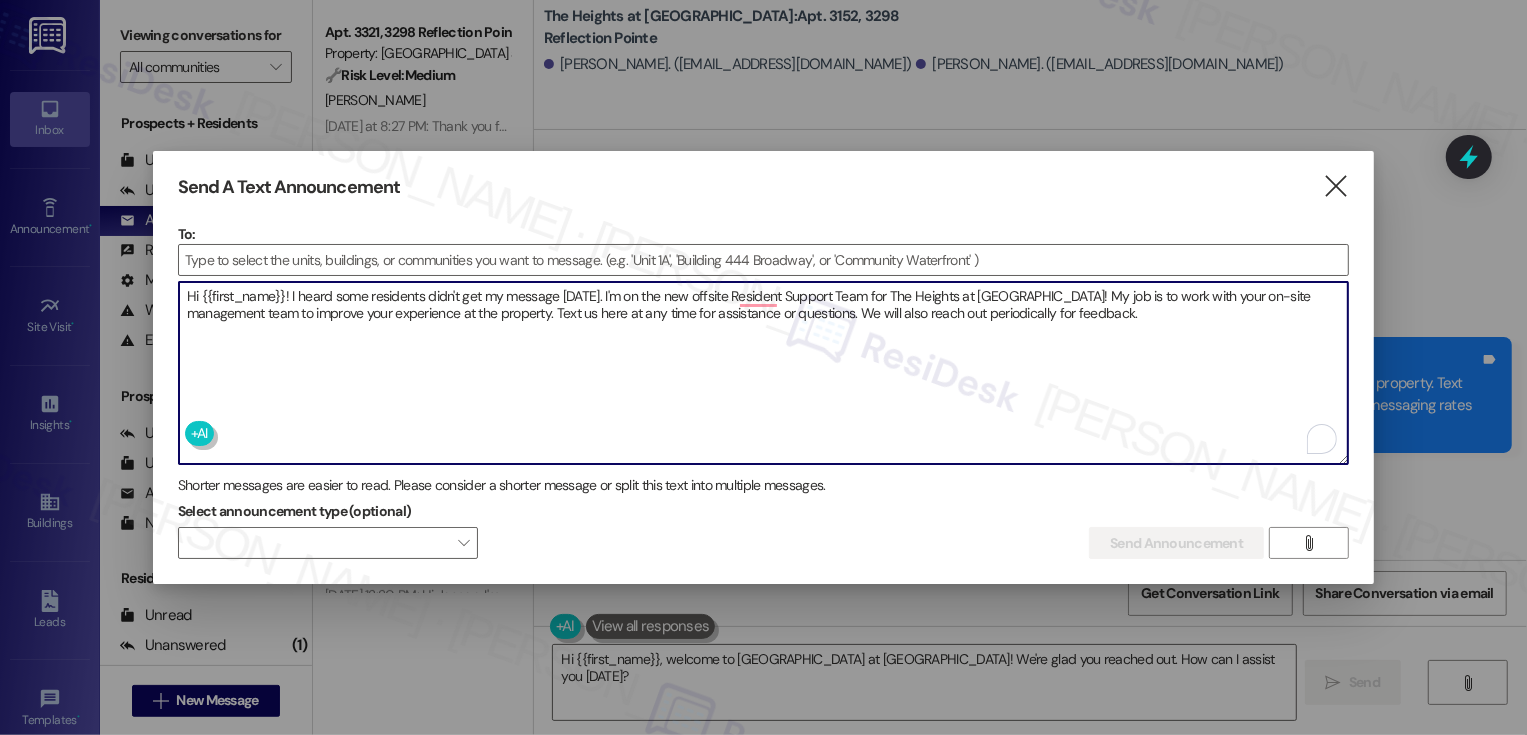 click on "Hi {{first_name}}! I heard some residents didn't get my message [DATE]. I'm on the new offsite Resident Support Team for The Heights at [GEOGRAPHIC_DATA]! My job is to work with your on-site management team to improve your experience at the property. Text us here at any time for assistance or questions. We will also reach out periodically for feedback." at bounding box center [764, 373] 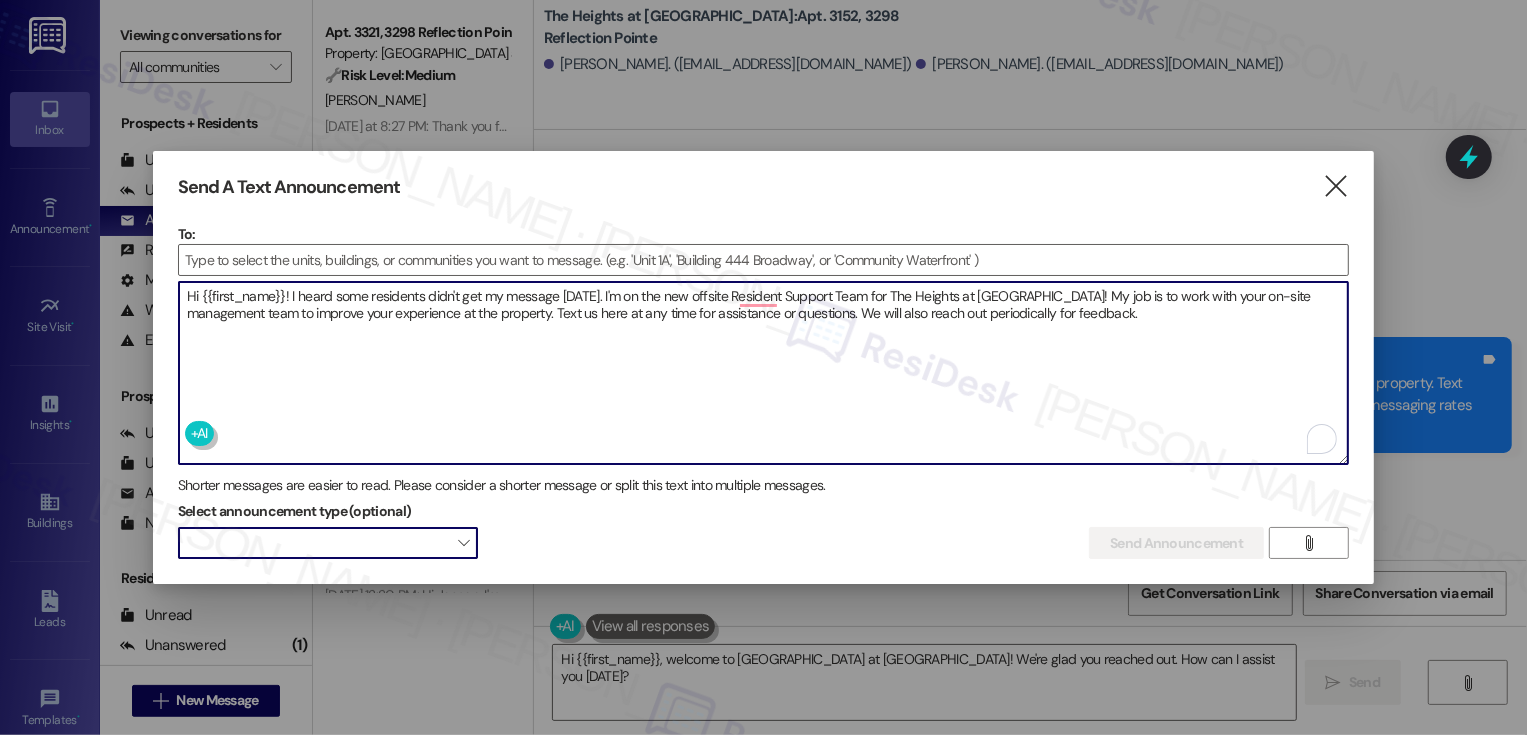 click on "" at bounding box center (463, 543) 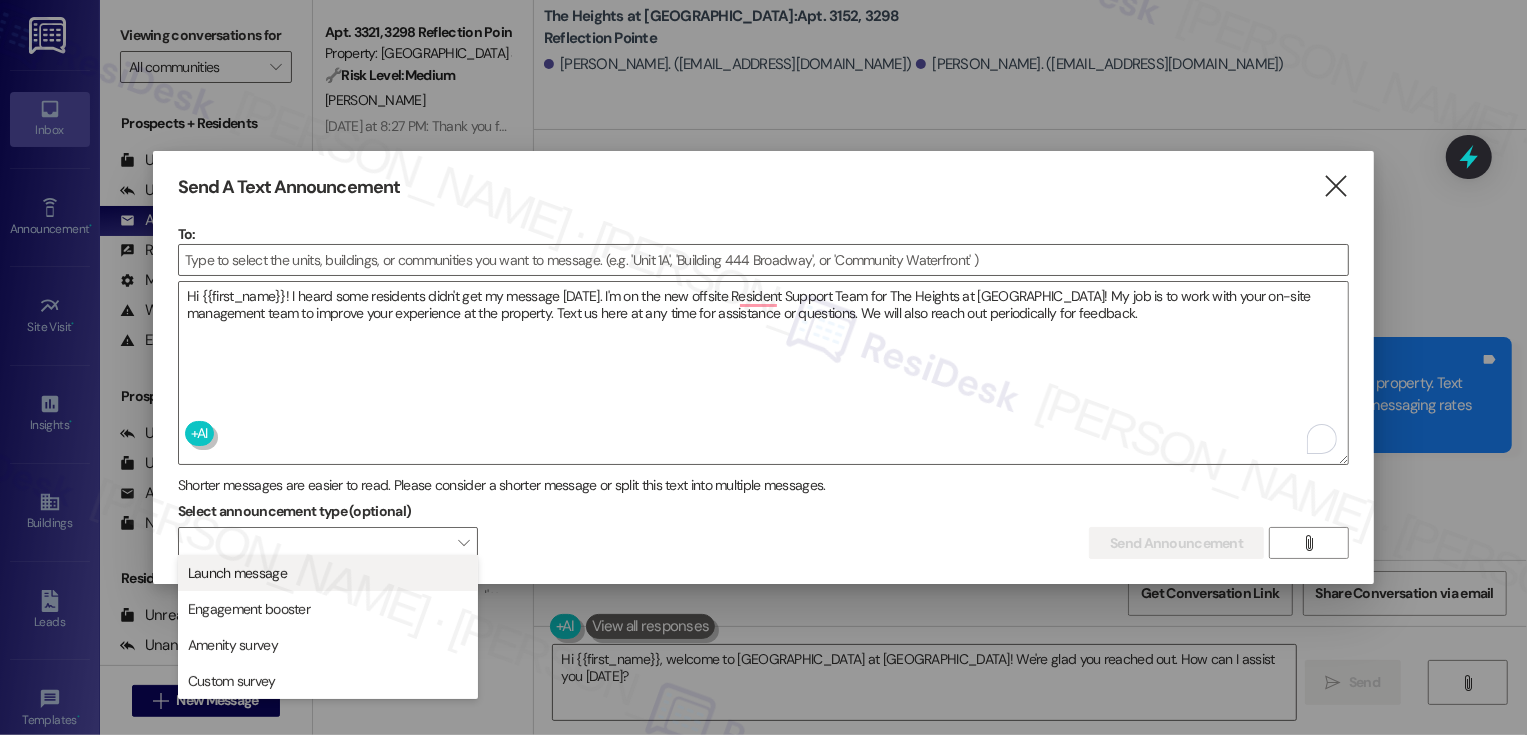 click on "Launch message" at bounding box center (328, 573) 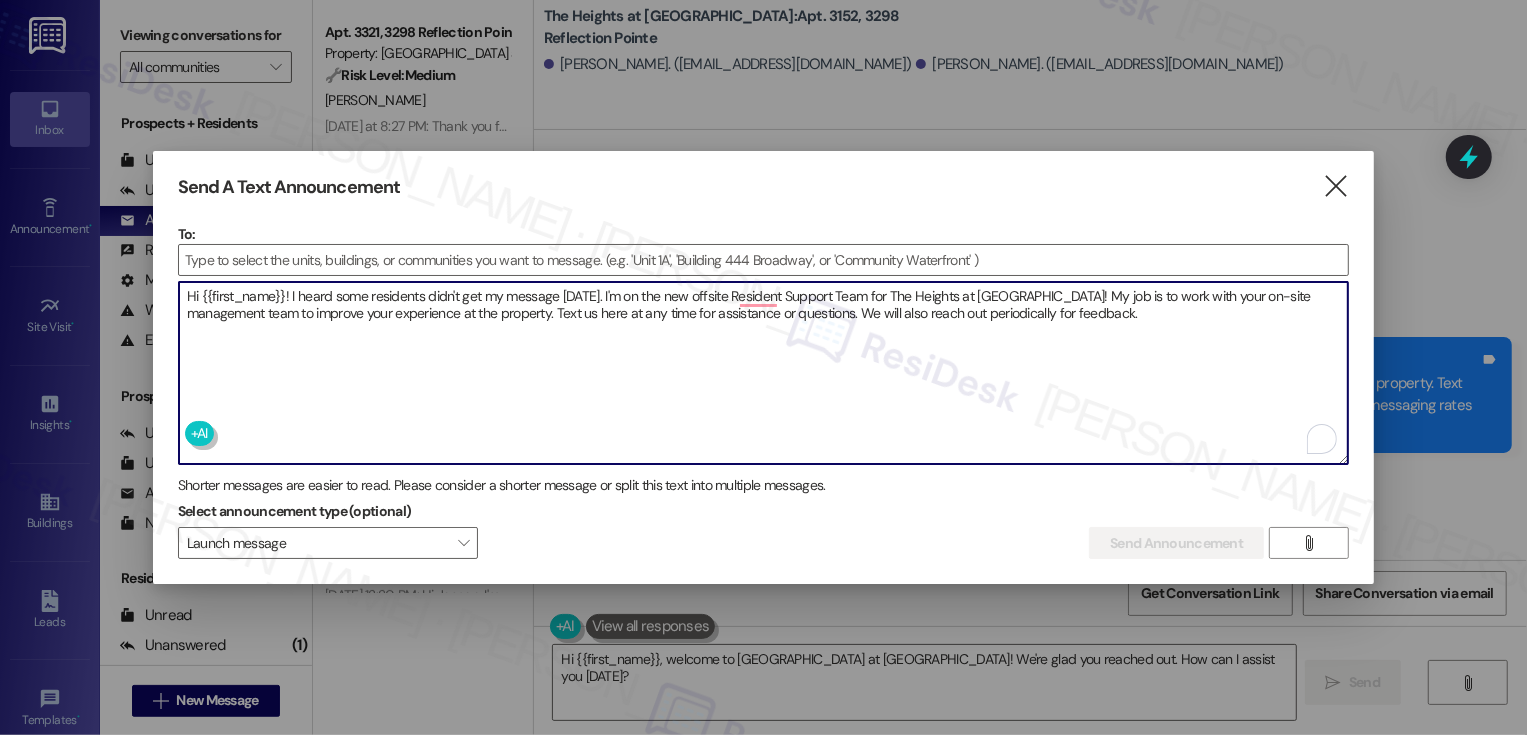 click on "Hi {{first_name}}! I heard some residents didn't get my message [DATE]. I'm on the new offsite Resident Support Team for The Heights at [GEOGRAPHIC_DATA]! My job is to work with your on-site management team to improve your experience at the property. Text us here at any time for assistance or questions. We will also reach out periodically for feedback." at bounding box center (764, 373) 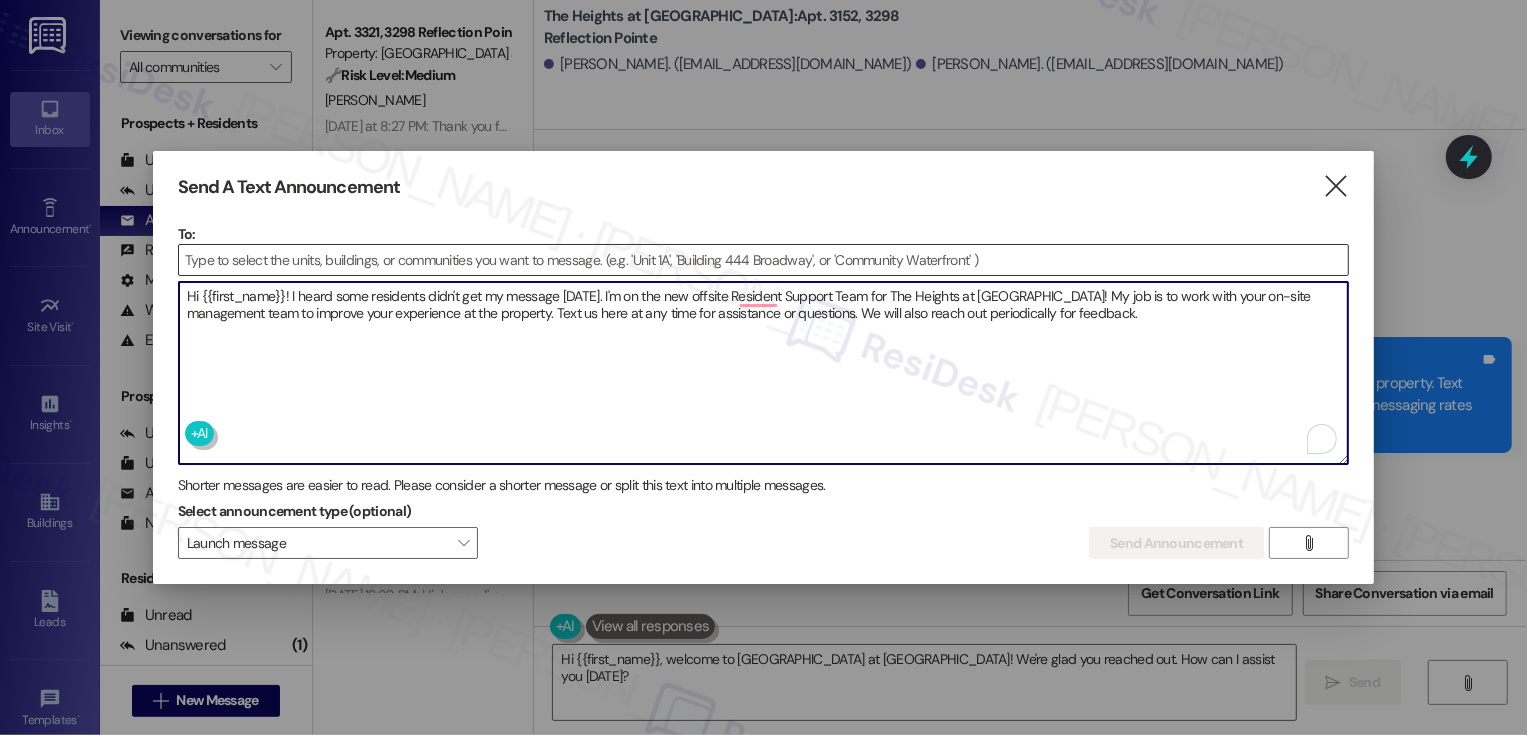 click at bounding box center [764, 260] 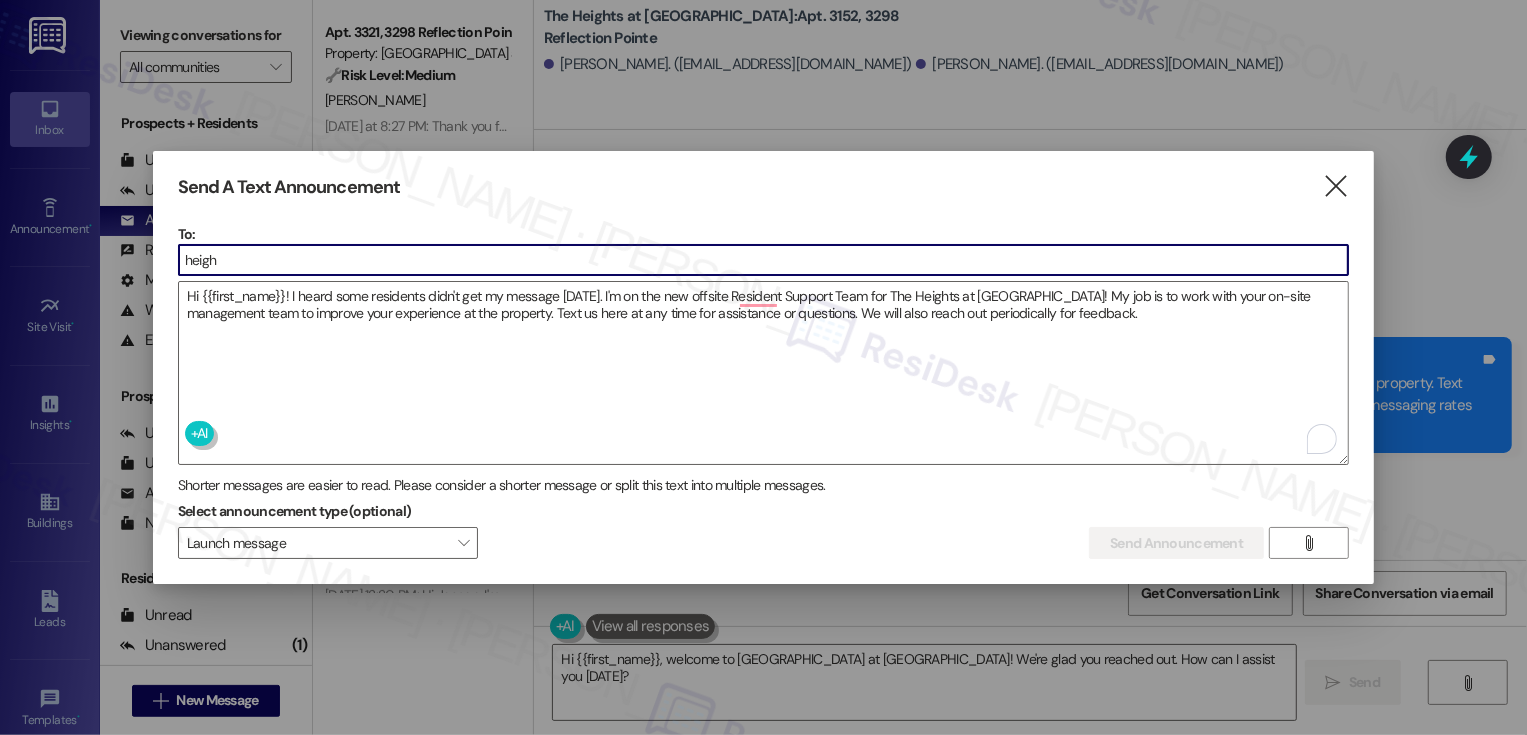 type on "height" 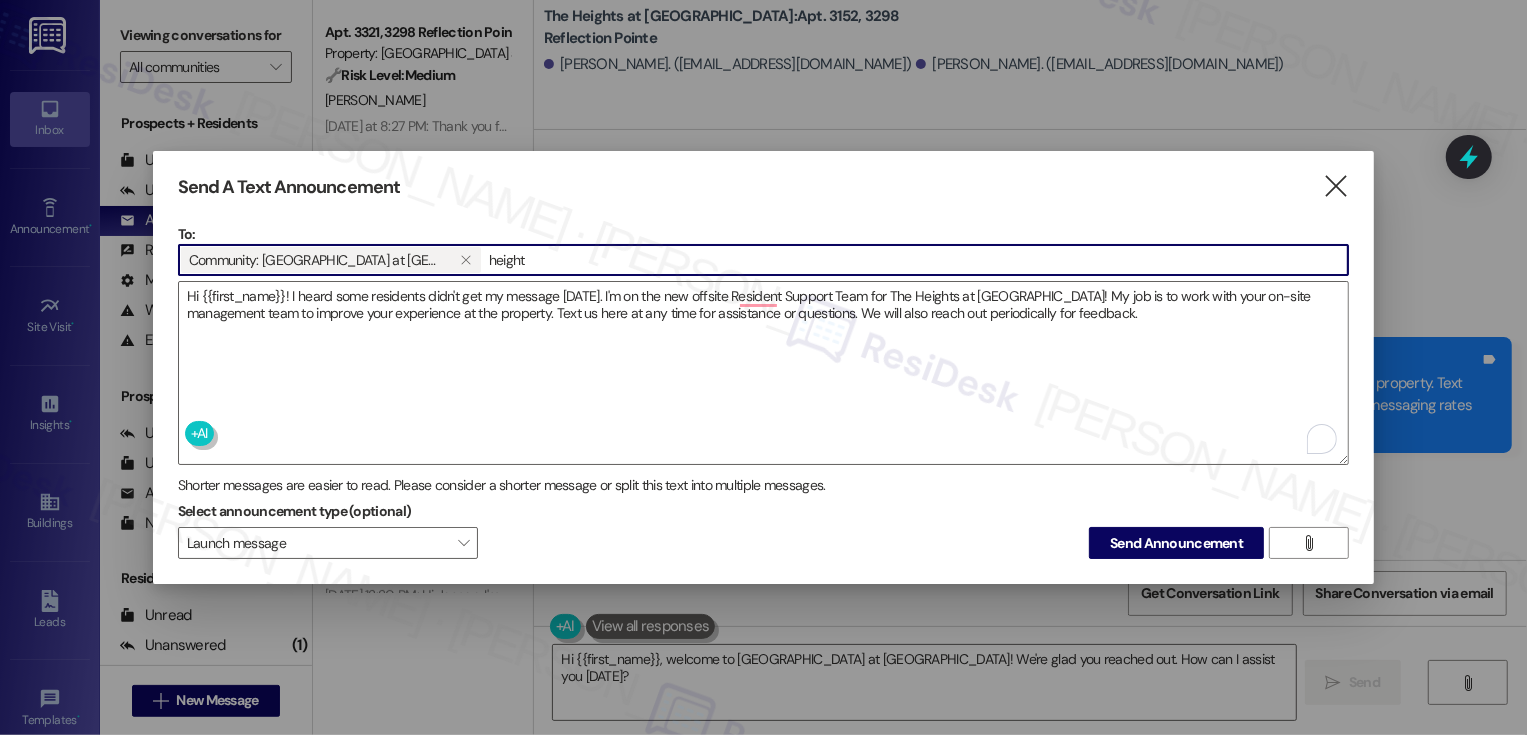 type 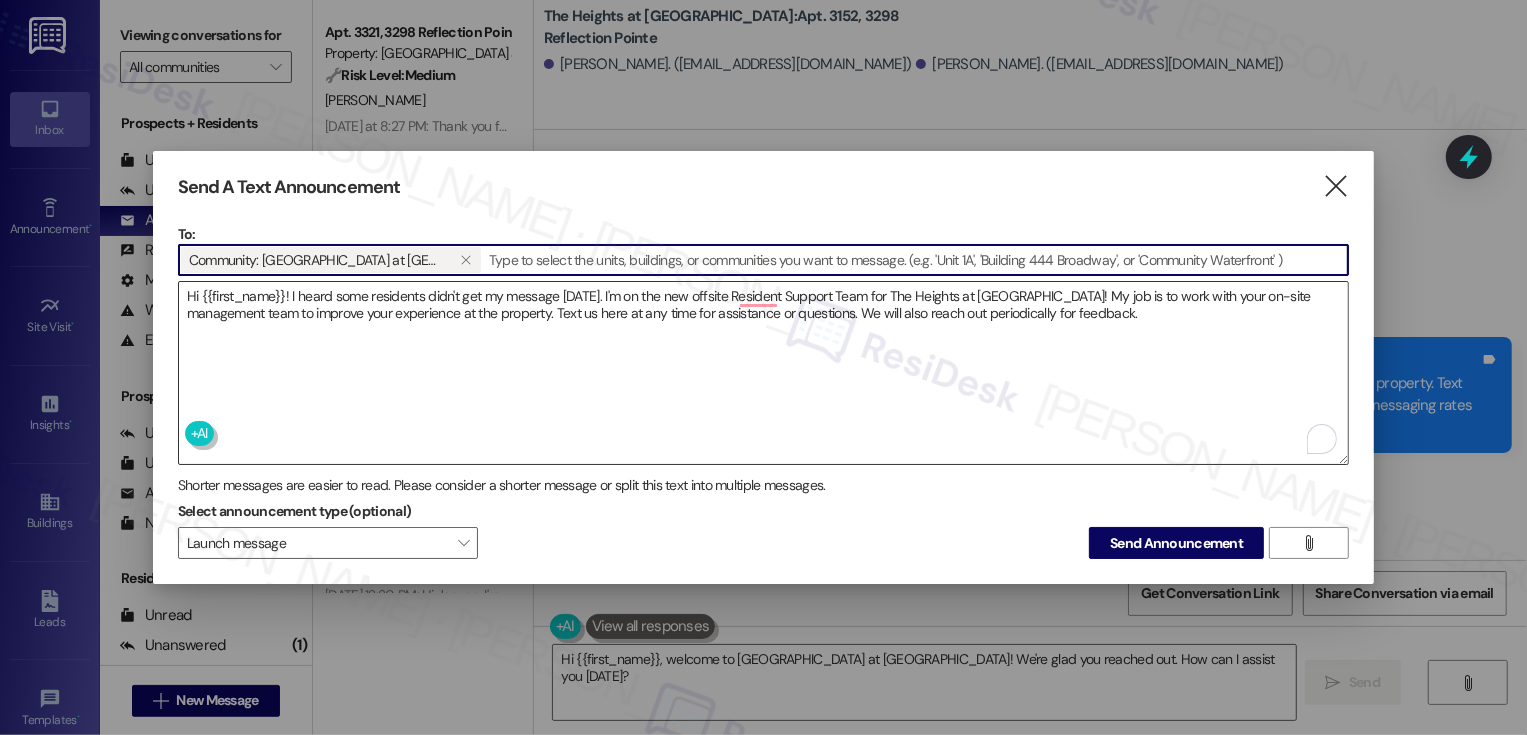 click on "Hi {{first_name}}! I heard some residents didn't get my message [DATE]. I'm on the new offsite Resident Support Team for The Heights at [GEOGRAPHIC_DATA]! My job is to work with your on-site management team to improve your experience at the property. Text us here at any time for assistance or questions. We will also reach out periodically for feedback." at bounding box center (764, 373) 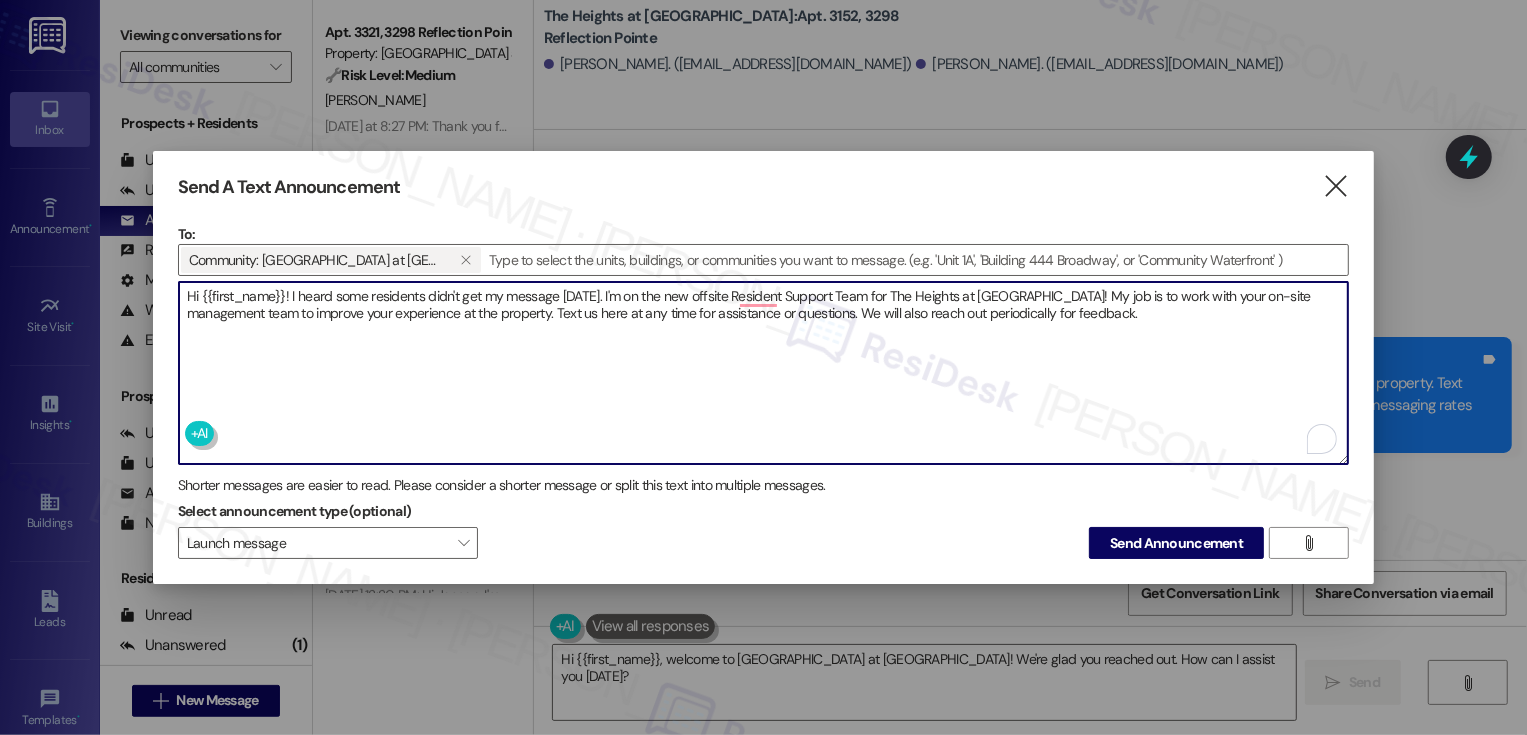 click on "Hi {{first_name}}! I heard some residents didn't get my message [DATE]. I'm on the new offsite Resident Support Team for The Heights at [GEOGRAPHIC_DATA]! My job is to work with your on-site management team to improve your experience at the property. Text us here at any time for assistance or questions. We will also reach out periodically for feedback." at bounding box center (764, 373) 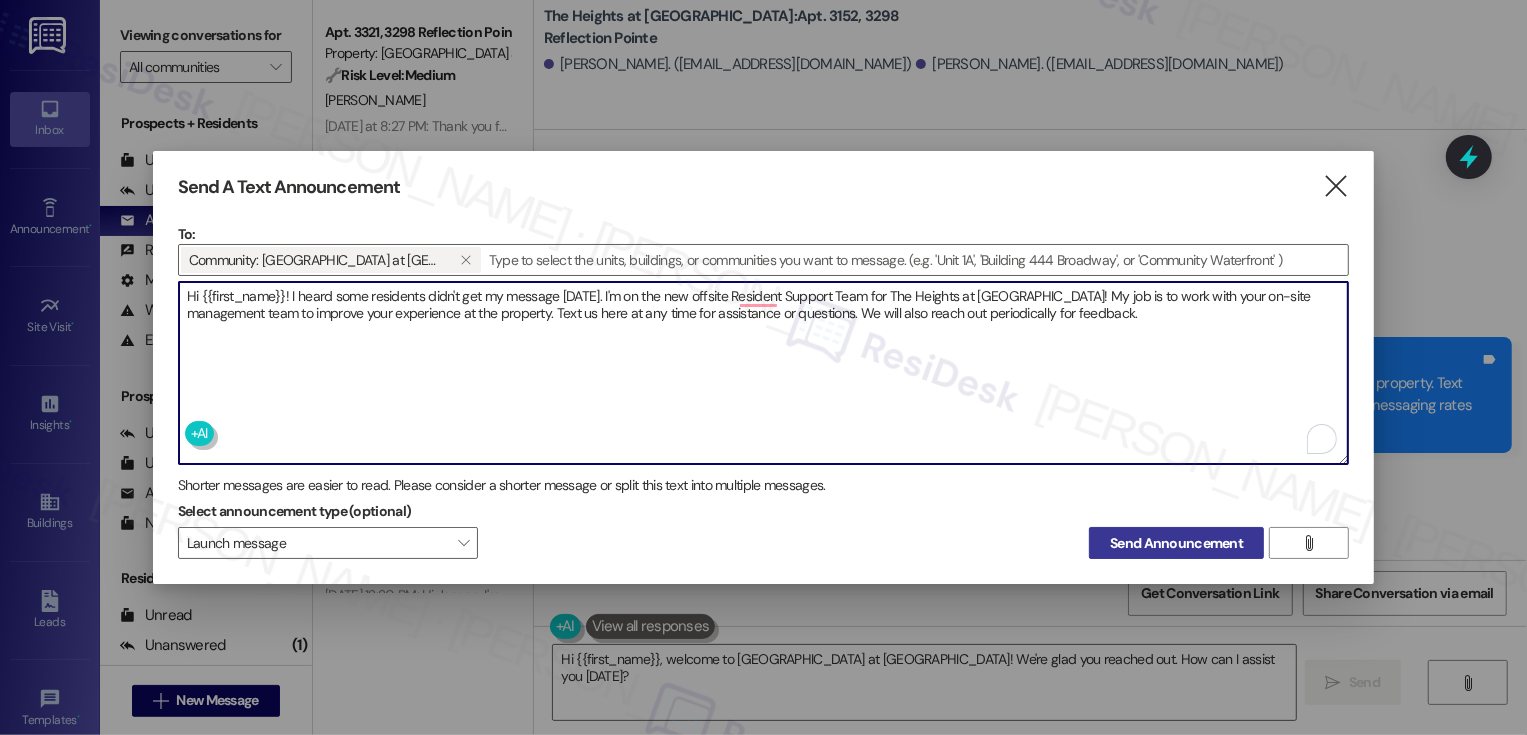 click on "Send Announcement" at bounding box center (1176, 543) 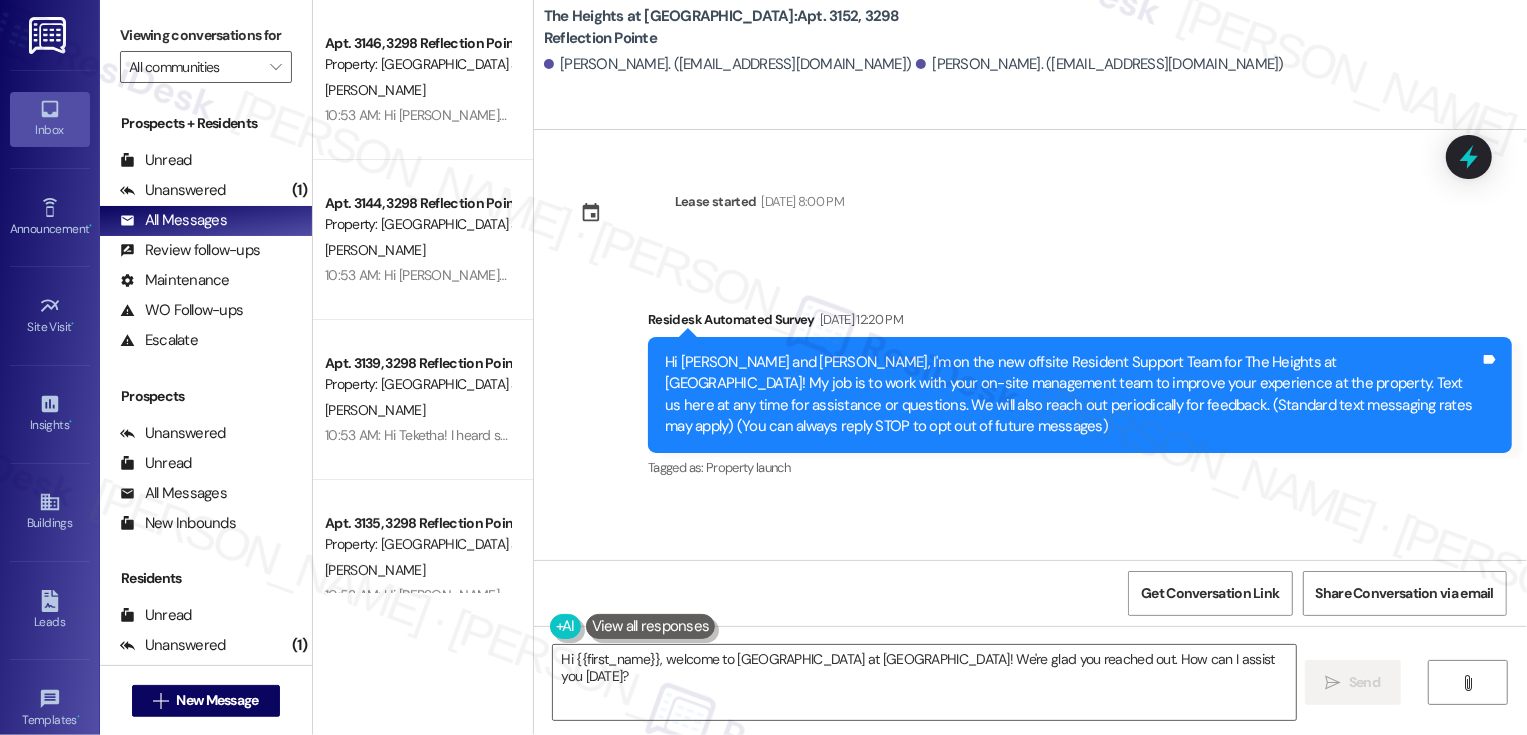 click on "Apt. 3144, 3298 Reflection Pointe Property: [GEOGRAPHIC_DATA] at [GEOGRAPHIC_DATA][PERSON_NAME] 10:53 AM: Hi [PERSON_NAME]! I heard some residents didn't get my message [DATE]. I'm on the new offsite Resident Support Team for The Heights at [GEOGRAPHIC_DATA]! My job is to work with your on-site management team to improve your experience at the property. Text us here at any time for assistance or questions. We will also reach out periodically for feedback.  10:53 AM: Hi [PERSON_NAME]! I heard some residents didn't get my message [DATE]. I'm on the new offsite Resident Support Team for The Heights at [GEOGRAPHIC_DATA]! My job is to work with your on-site management team to improve your experience at the property. Text us here at any time for assistance or questions. We will also reach out periodically for feedback." at bounding box center (423, 240) 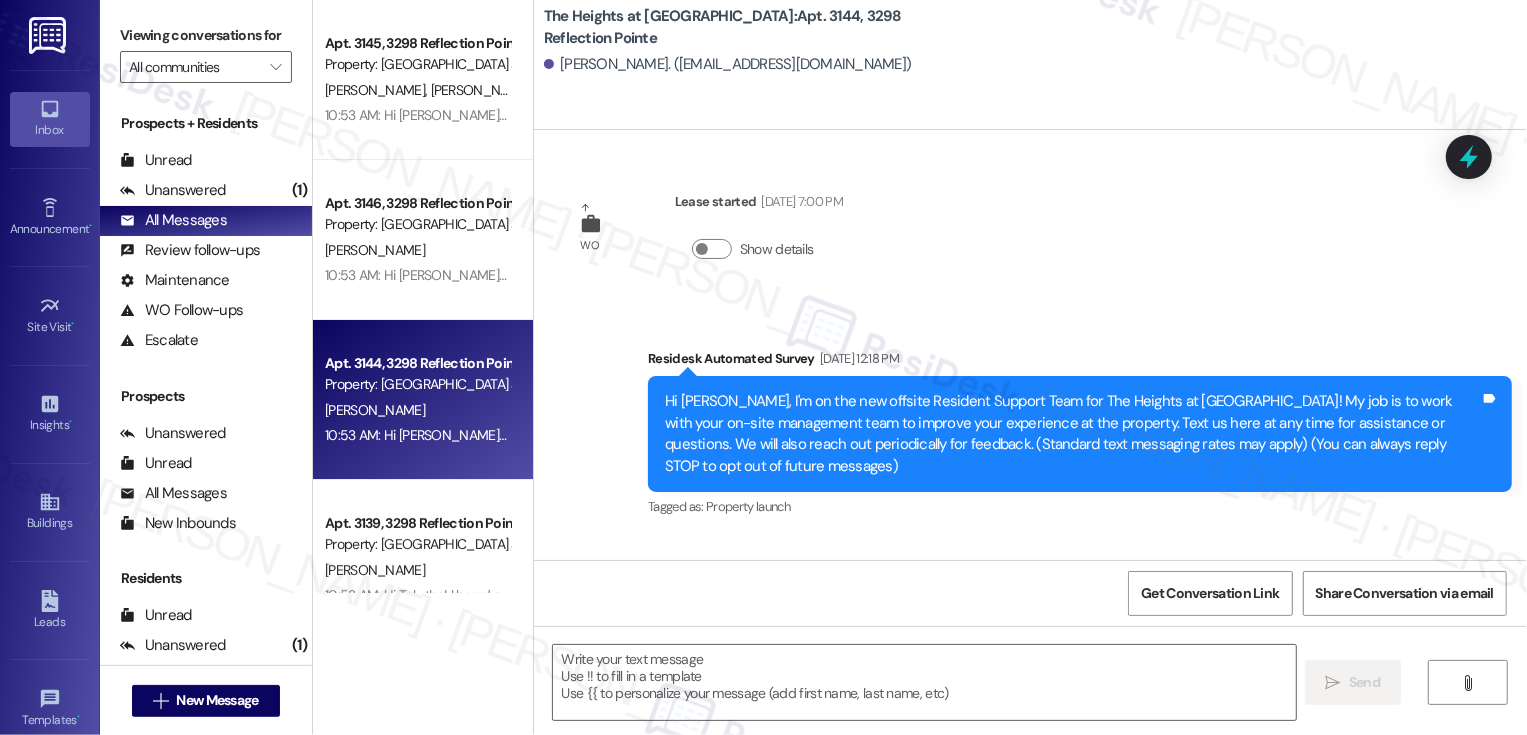 click on "10:53 AM: Hi [PERSON_NAME]! I heard some residents didn't get my message [DATE]. I'm on the new offsite Resident Support Team for The Heights at [GEOGRAPHIC_DATA]! My job is to work with your on-site management team to improve your experience at the property. Text us here at any time for assistance or questions. We will also reach out periodically for feedback.  10:53 AM: Hi [PERSON_NAME]! I heard some residents didn't get my message [DATE]. I'm on the new offsite Resident Support Team for The Heights at [GEOGRAPHIC_DATA]! My job is to work with your on-site management team to improve your experience at the property. Text us here at any time for assistance or questions. We will also reach out periodically for feedback." at bounding box center [1401, 275] 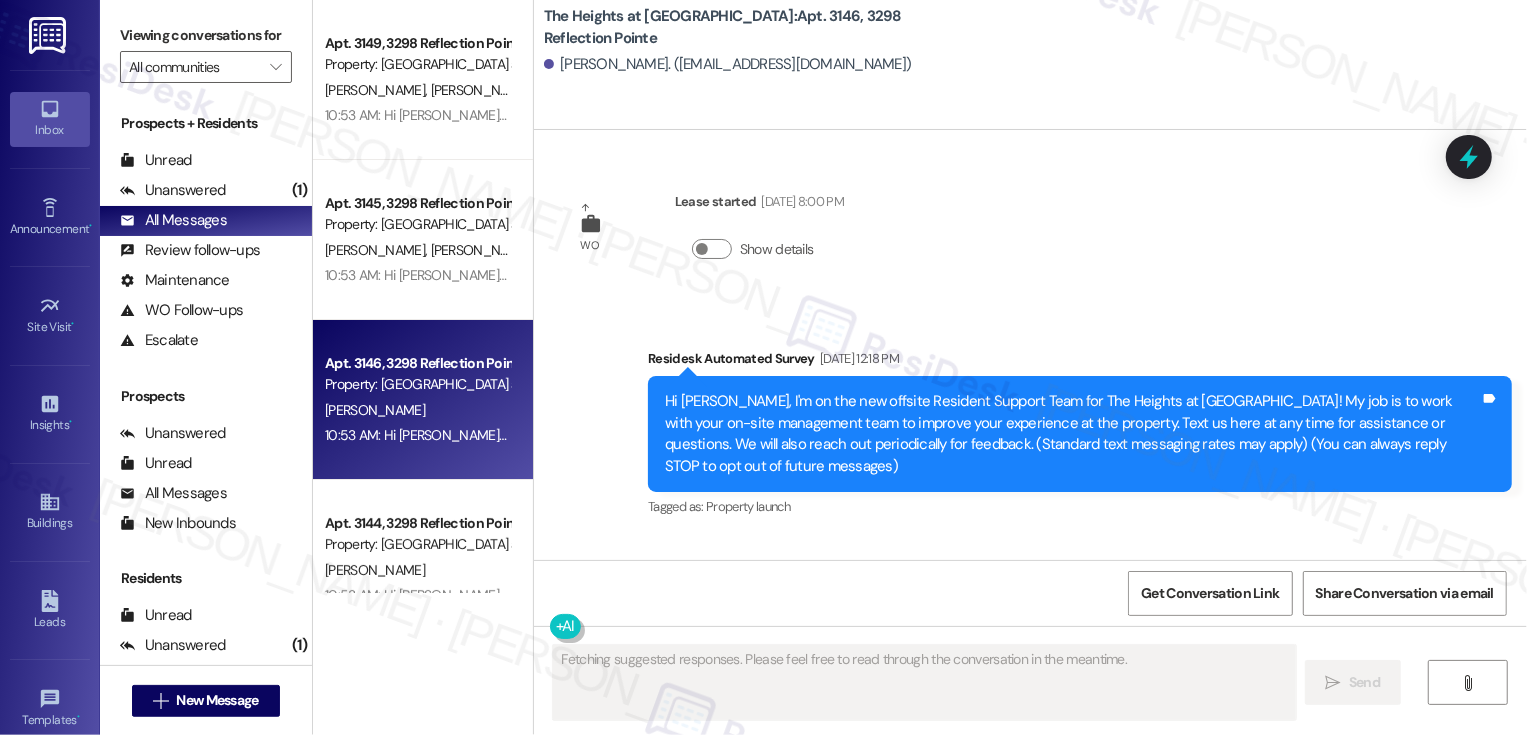 scroll, scrollTop: 188, scrollLeft: 0, axis: vertical 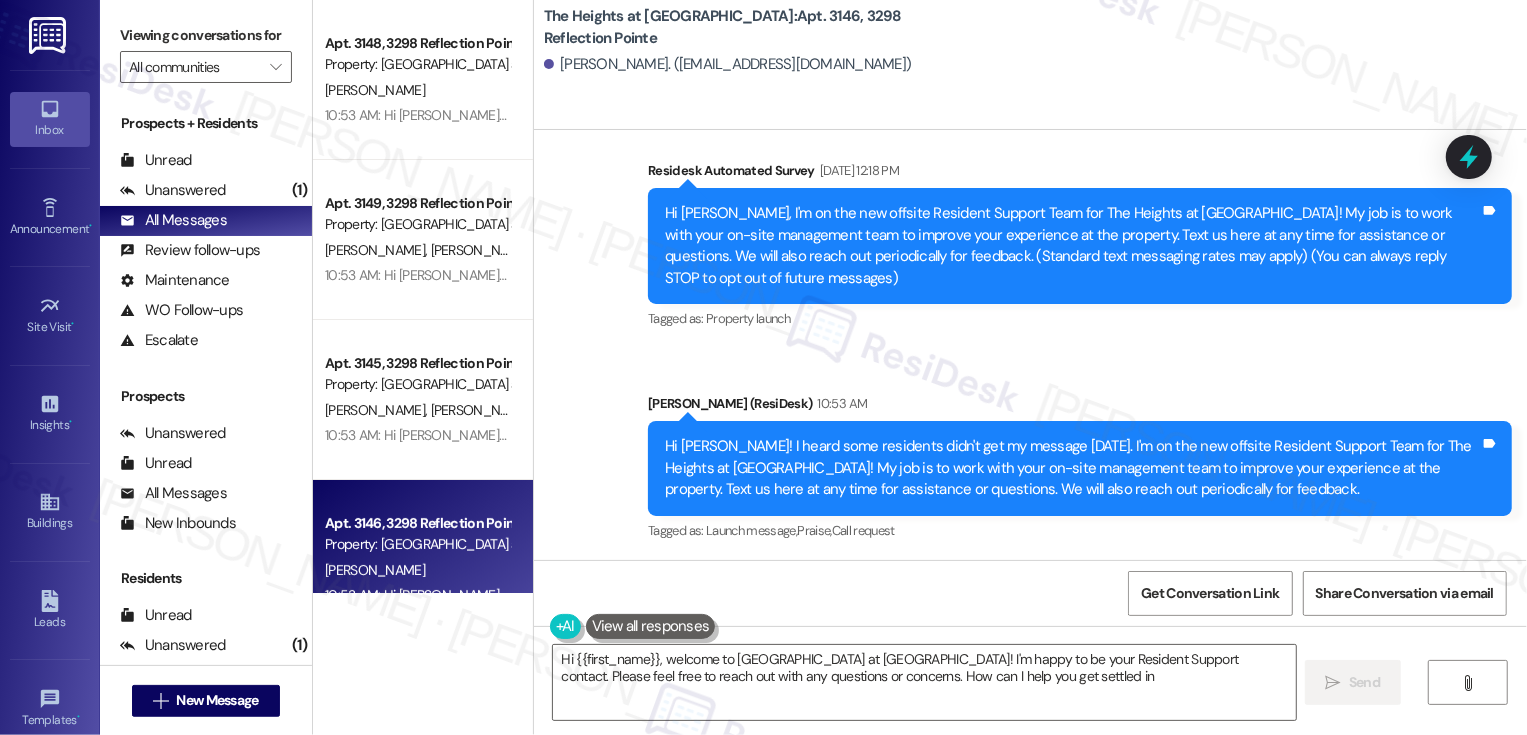 type on "Hi {{first_name}}, welcome to [GEOGRAPHIC_DATA] at [GEOGRAPHIC_DATA]! I'm happy to be your Resident Support contact. Please feel free to reach out with any questions or concerns. How can I help you get settled in?" 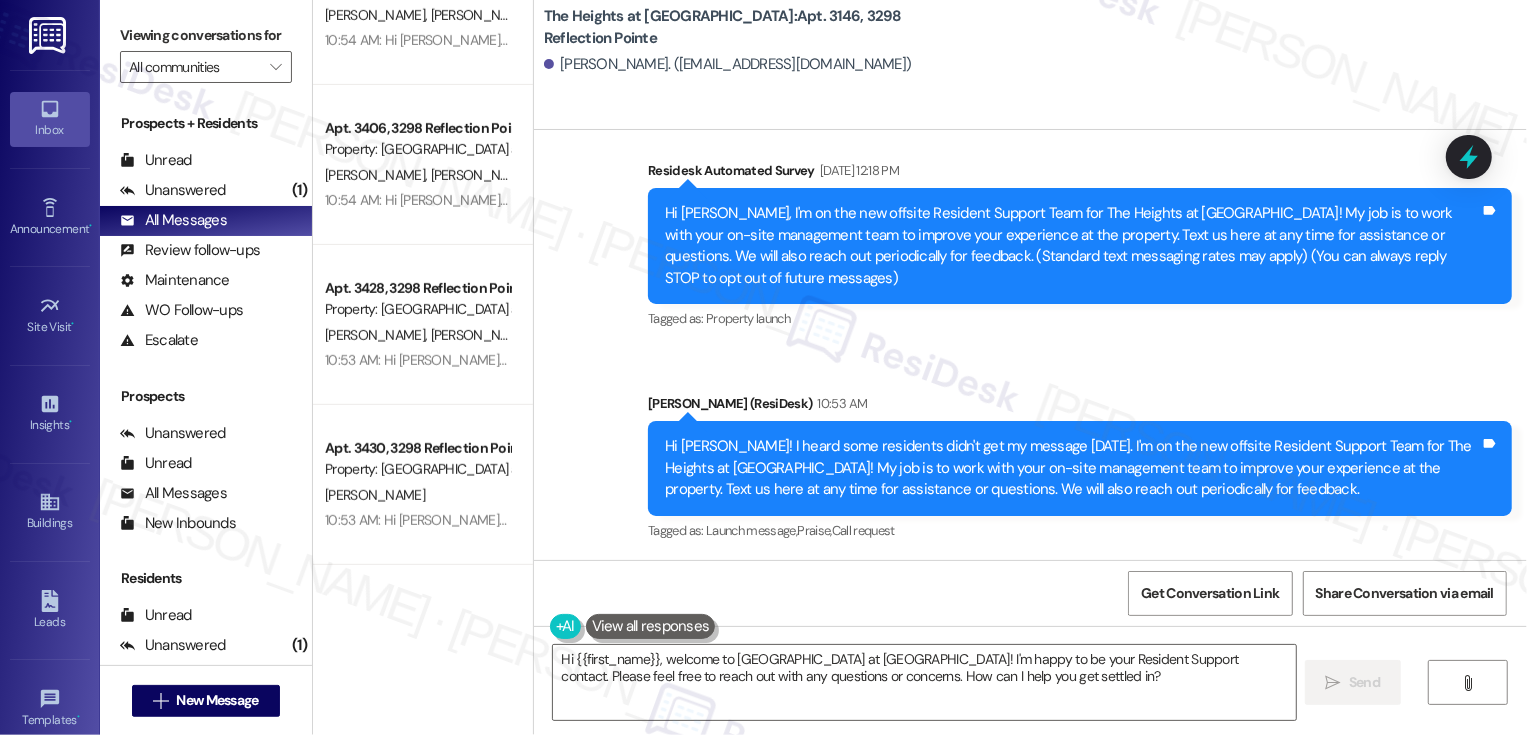 scroll, scrollTop: 718, scrollLeft: 0, axis: vertical 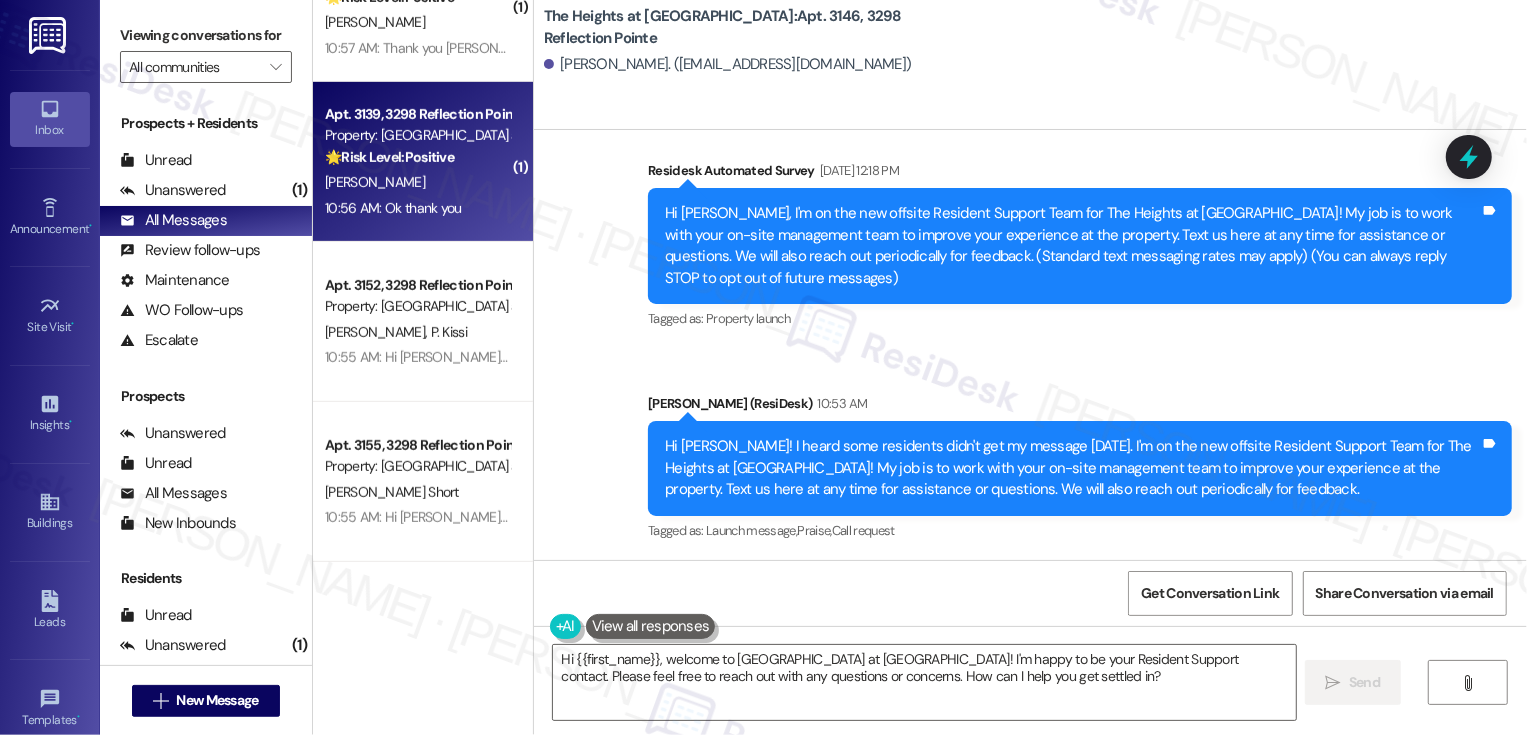 click on "[PERSON_NAME]" at bounding box center (417, 182) 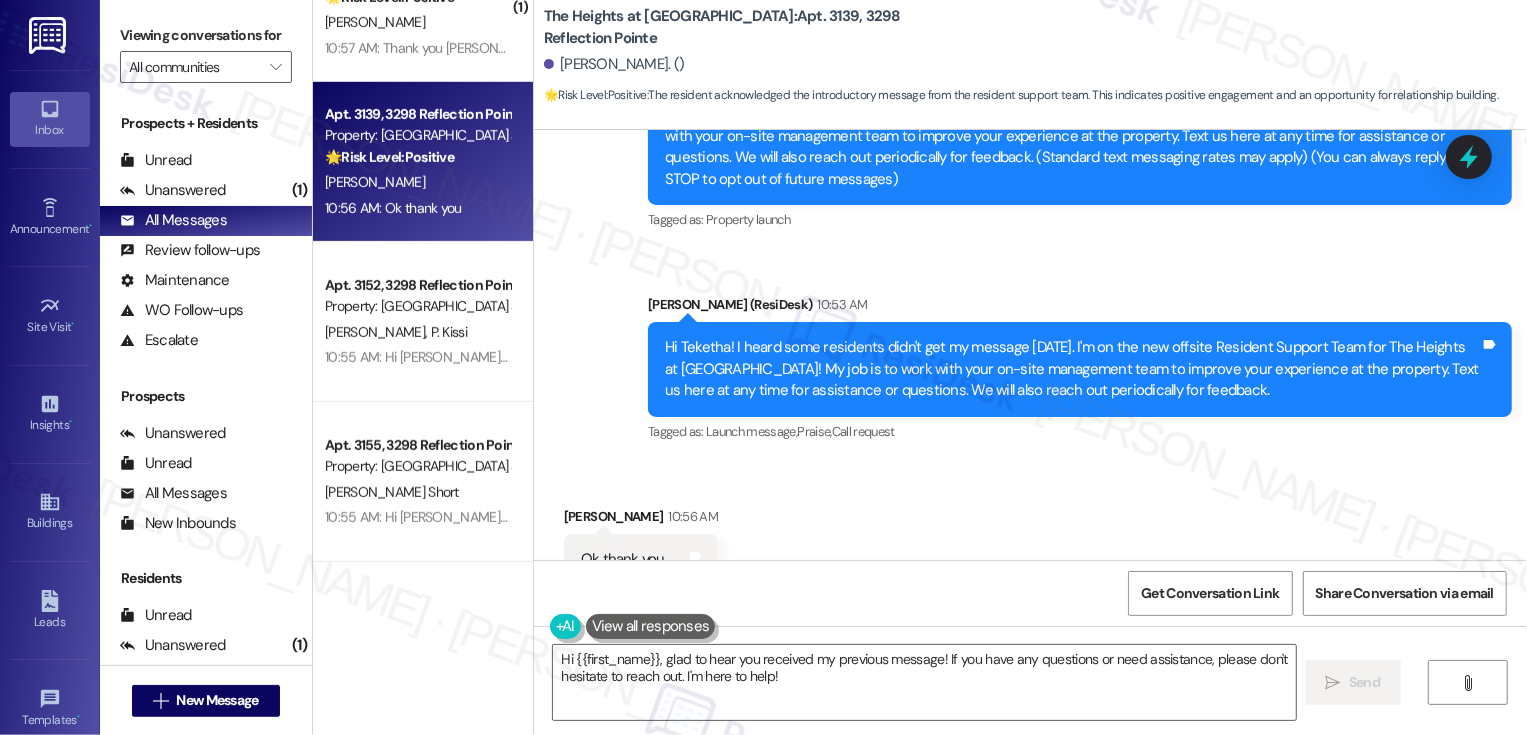 scroll, scrollTop: 357, scrollLeft: 0, axis: vertical 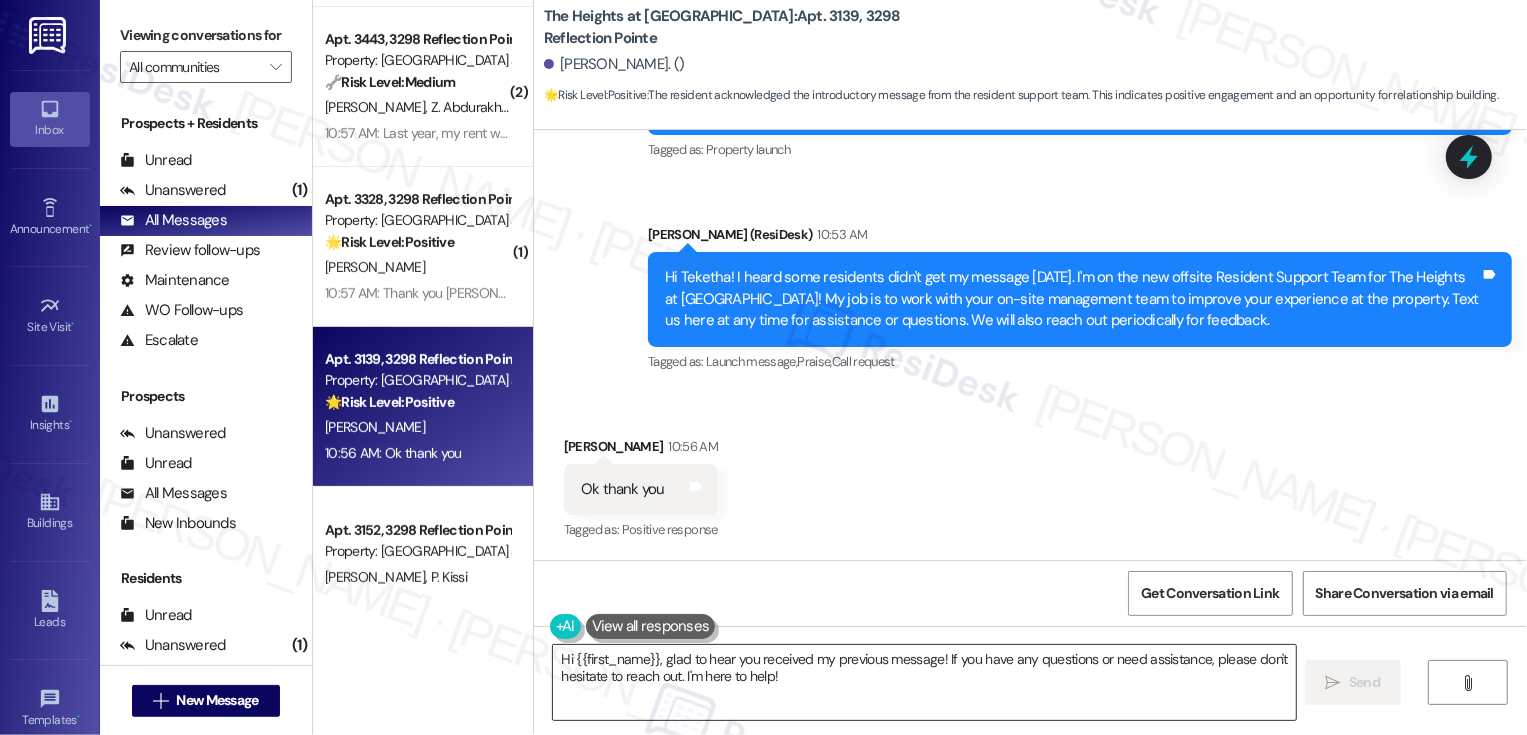 click on "Hi {{first_name}}, glad to hear you received my previous message! If you have any questions or need assistance, please don't hesitate to reach out. I'm here to help!" at bounding box center (924, 682) 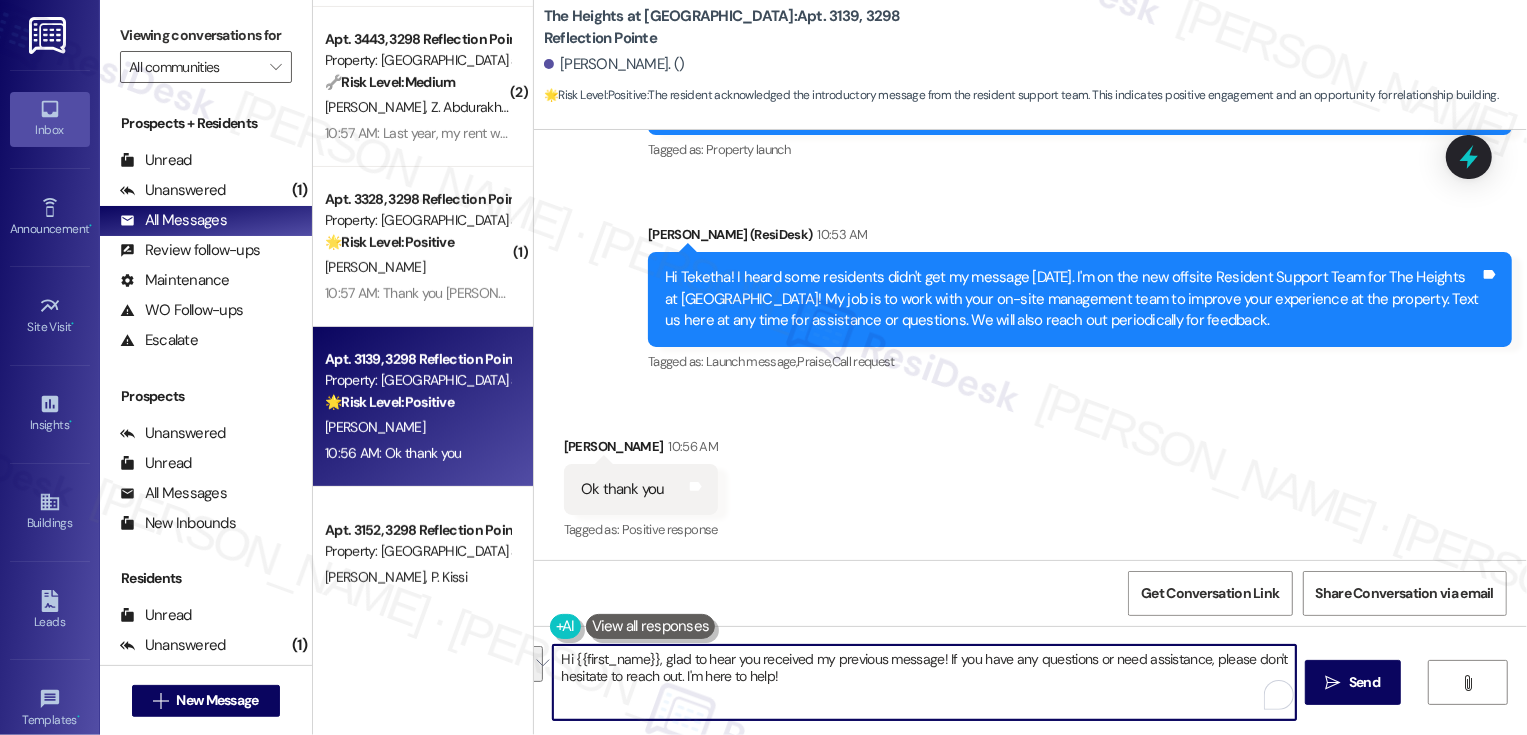 drag, startPoint x: 799, startPoint y: 681, endPoint x: 508, endPoint y: 661, distance: 291.68646 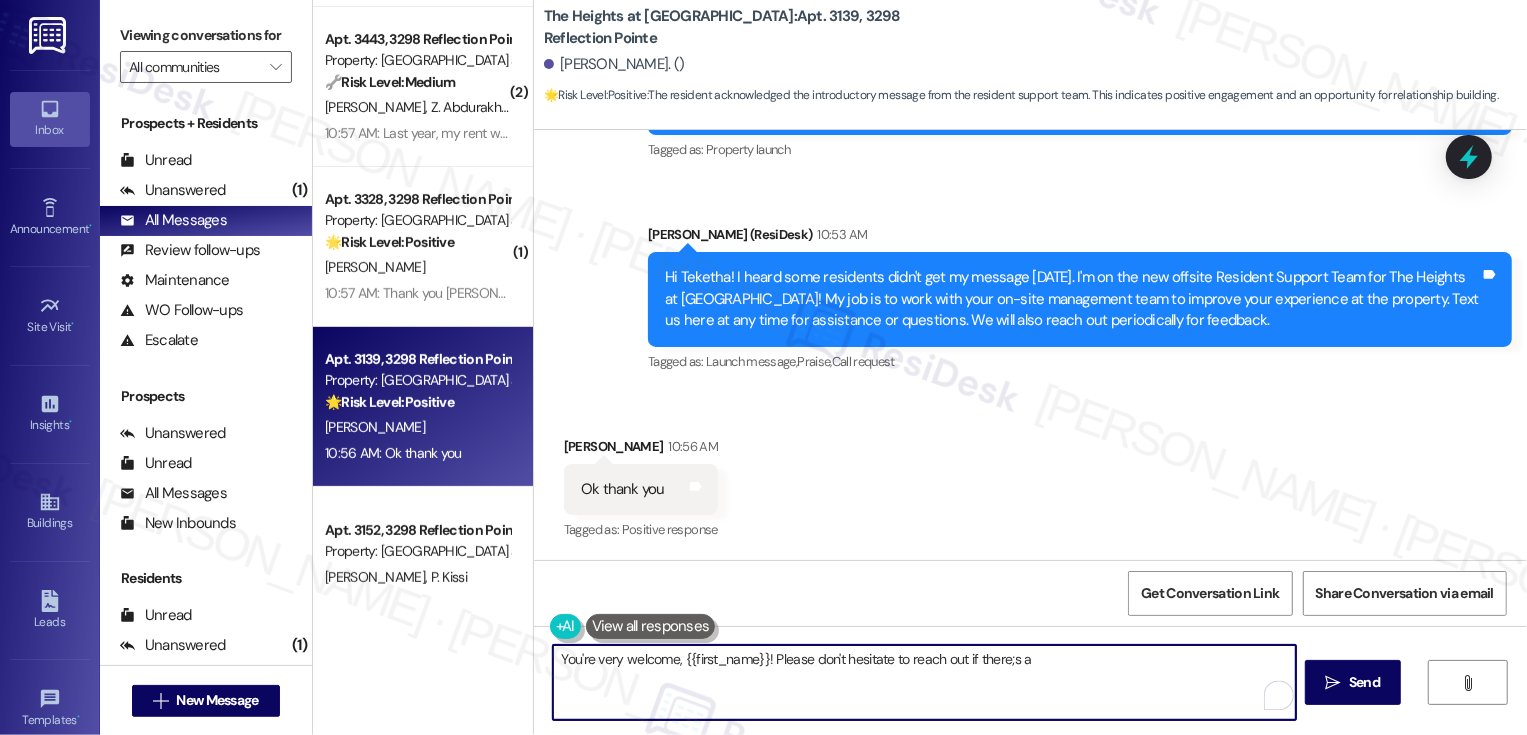 drag, startPoint x: 764, startPoint y: 658, endPoint x: 1196, endPoint y: 674, distance: 432.2962 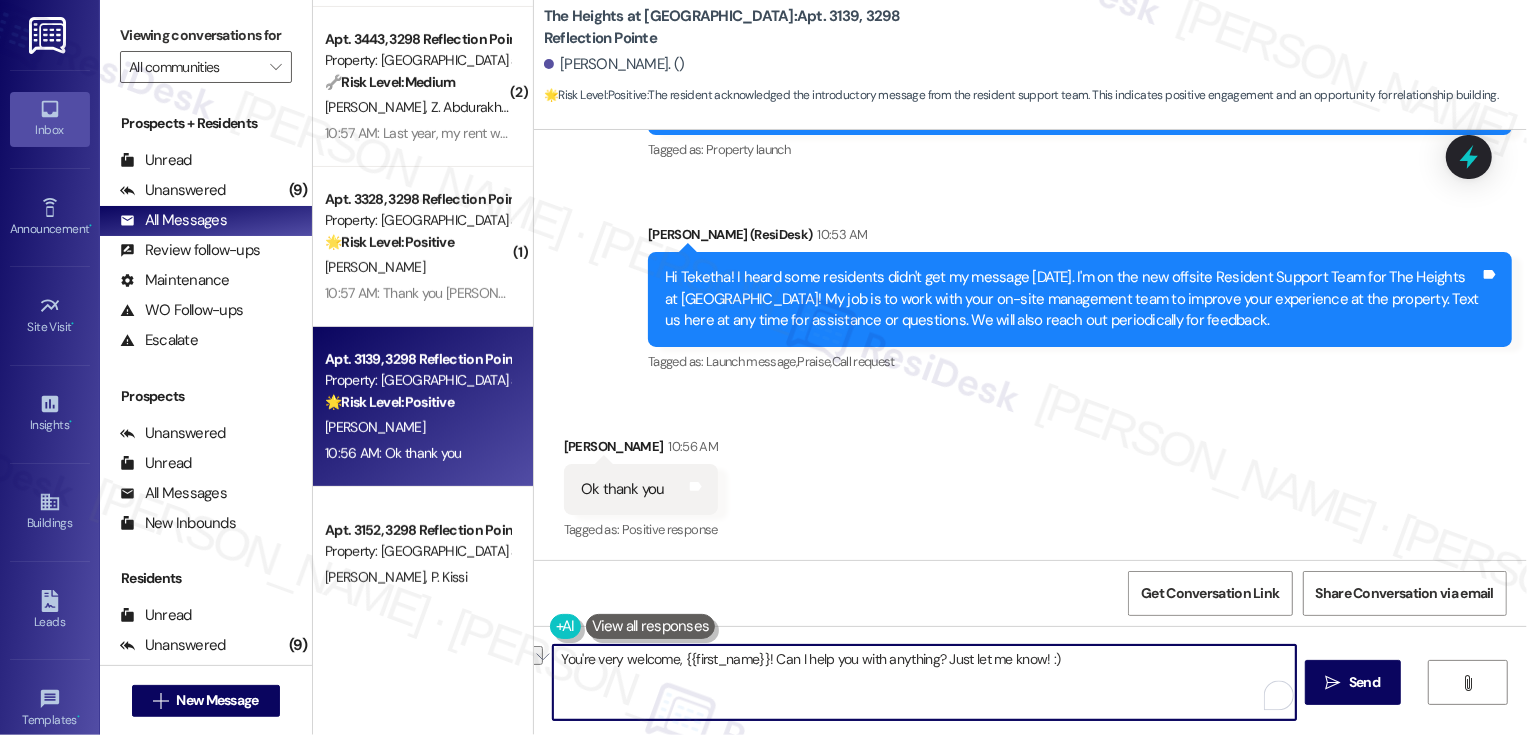 type on "You're very welcome, {{first_name}}! Can I help you with anything? Just let me know! :)" 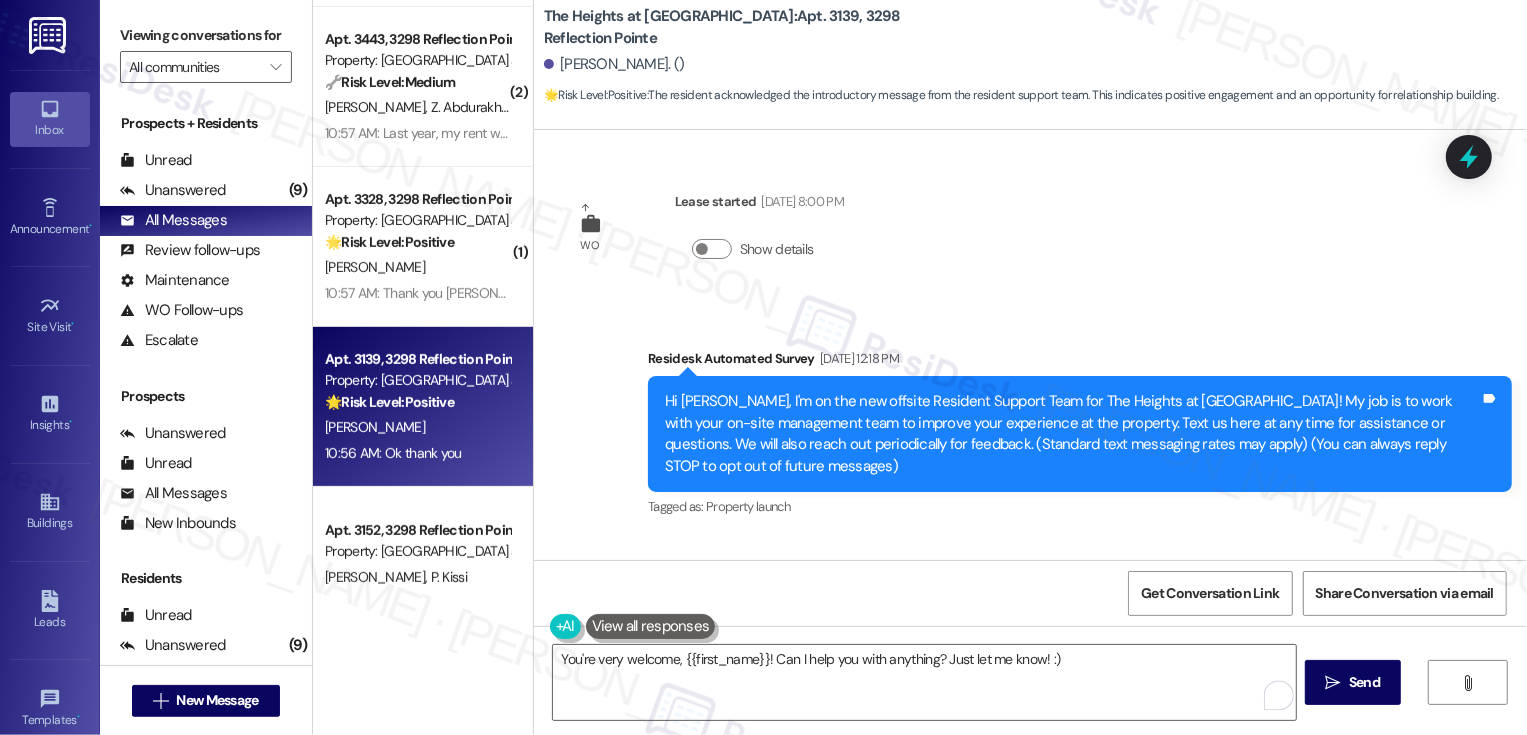 scroll, scrollTop: 357, scrollLeft: 0, axis: vertical 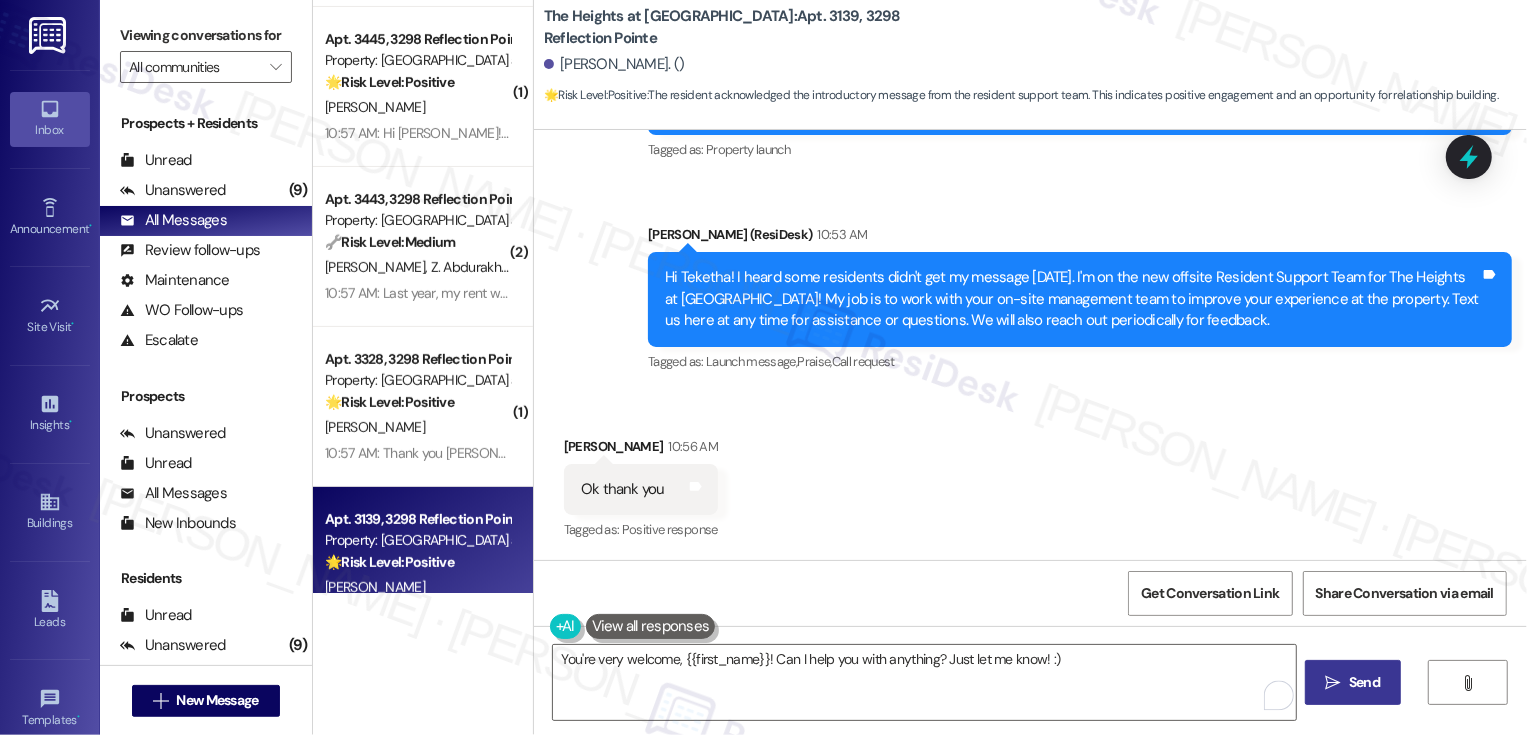 click on "Send" at bounding box center (1364, 682) 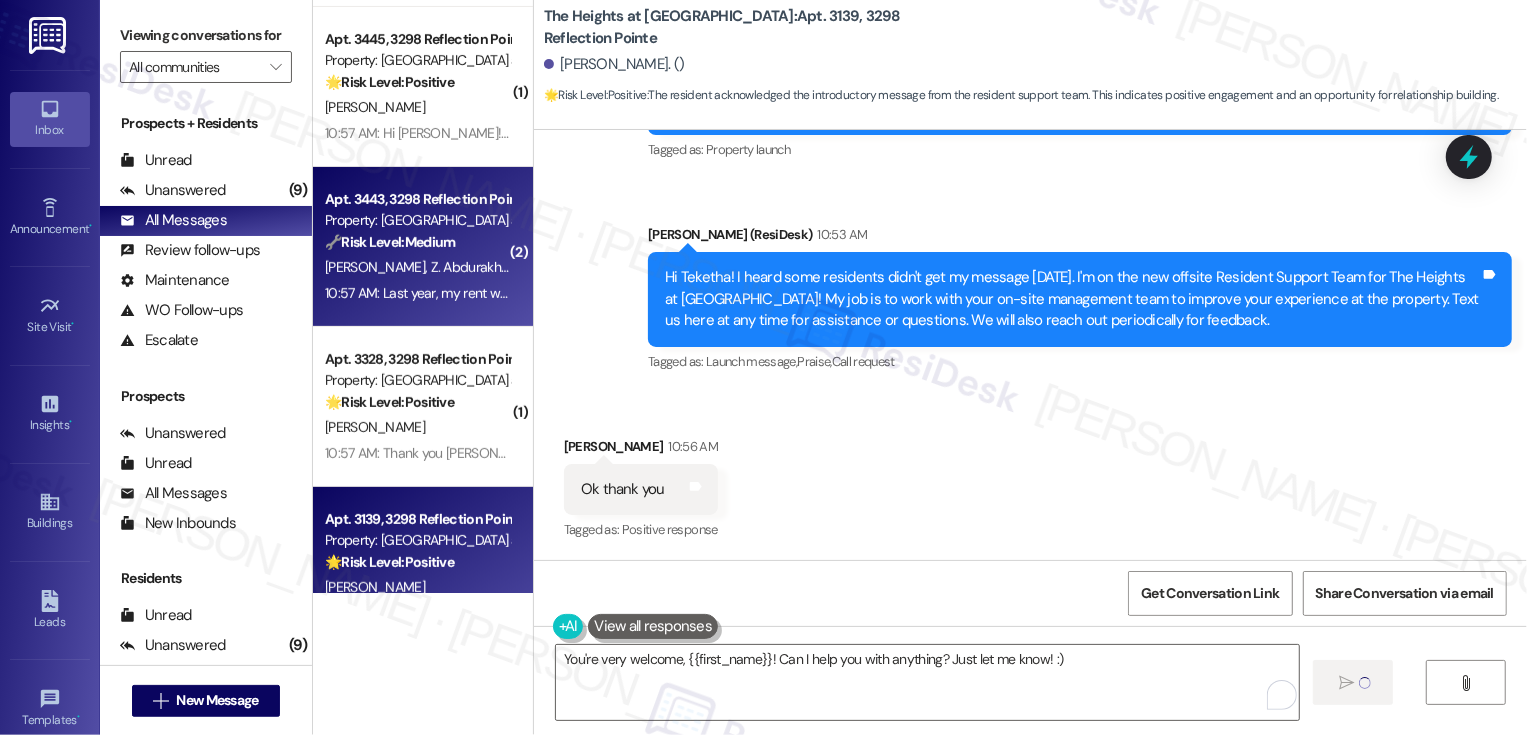 type 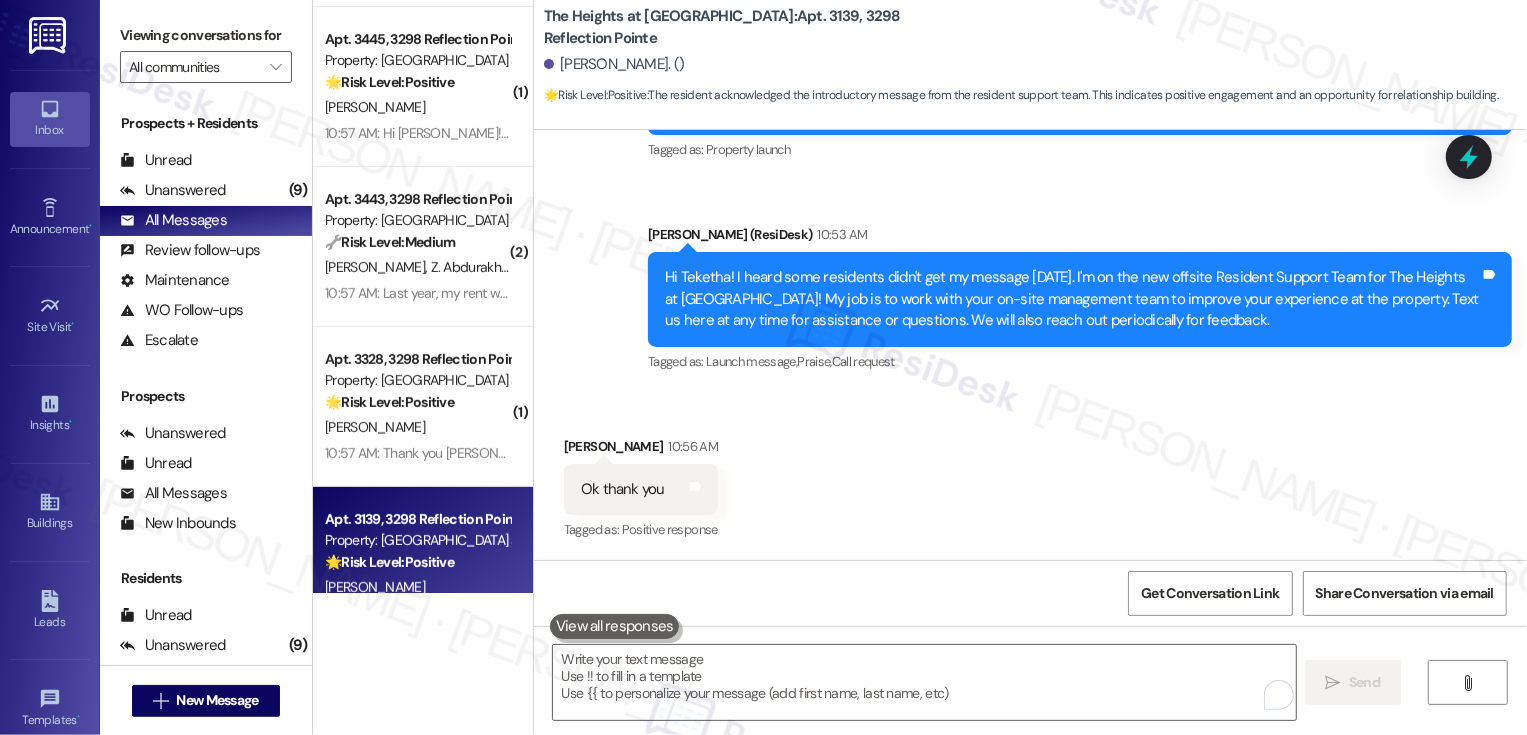 scroll, scrollTop: 346, scrollLeft: 0, axis: vertical 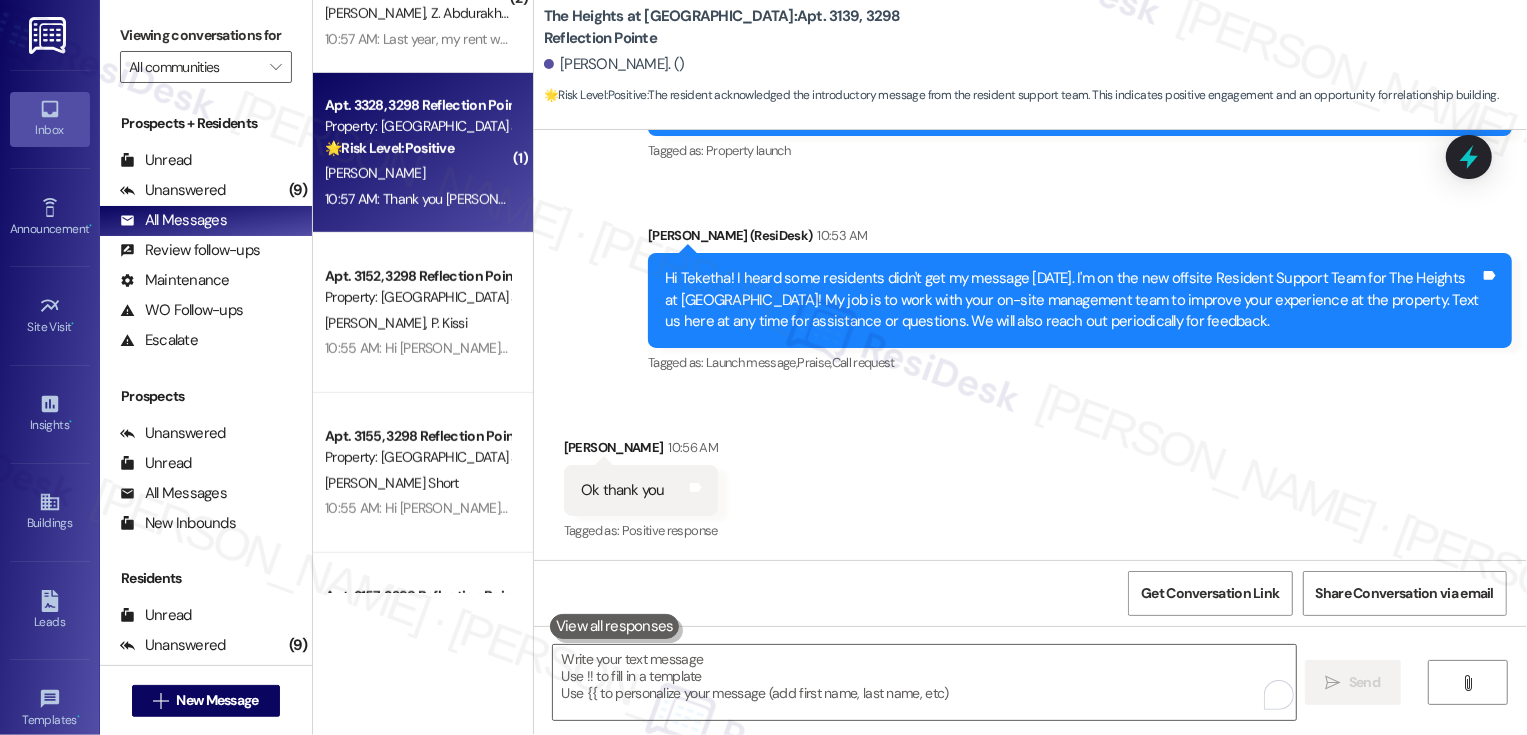 click on "10:57 AM: Thank you [PERSON_NAME]!! Have a great weekend!! 10:57 AM: Thank you [PERSON_NAME]!! Have a great weekend!!" at bounding box center [509, 199] 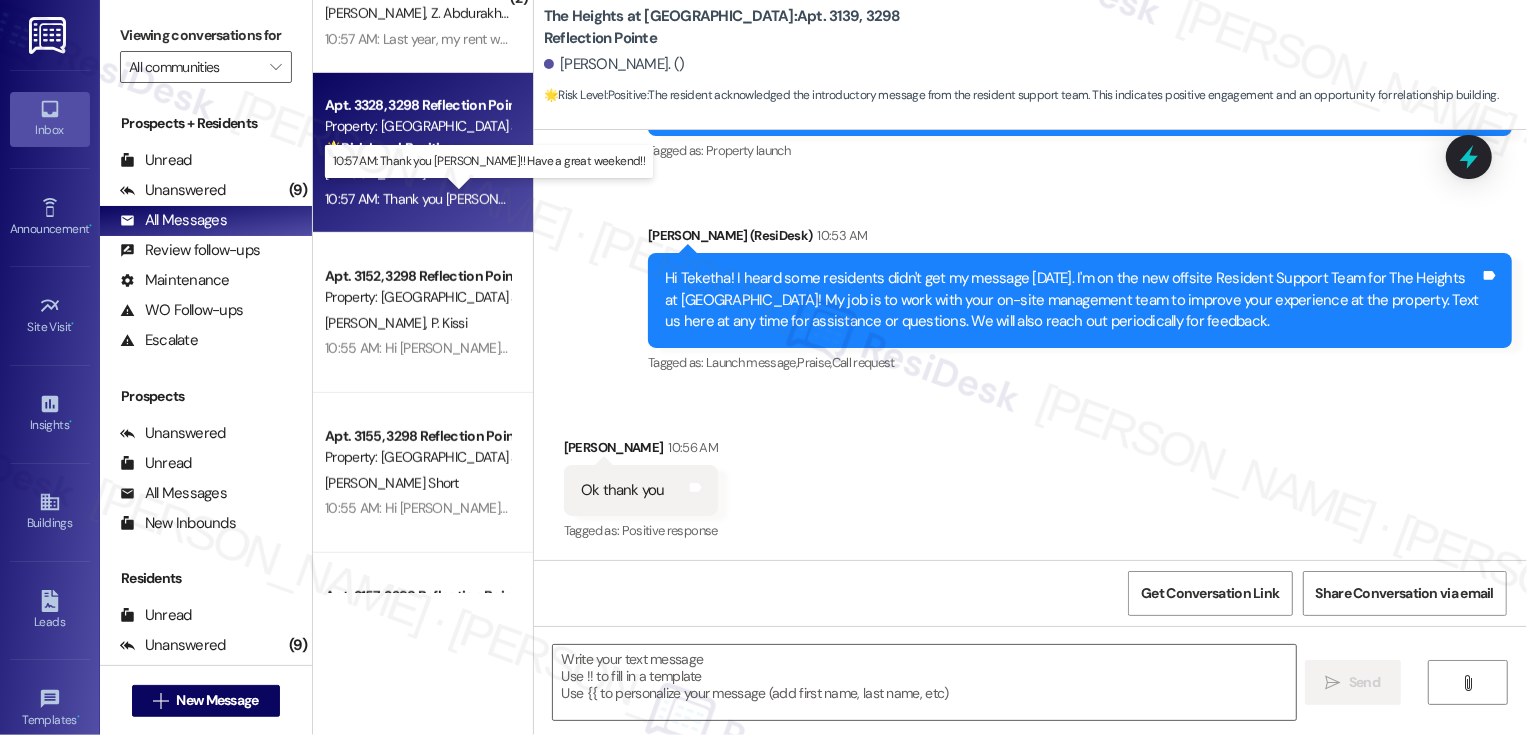 type on "Fetching suggested responses. Please feel free to read through the conversation in the meantime." 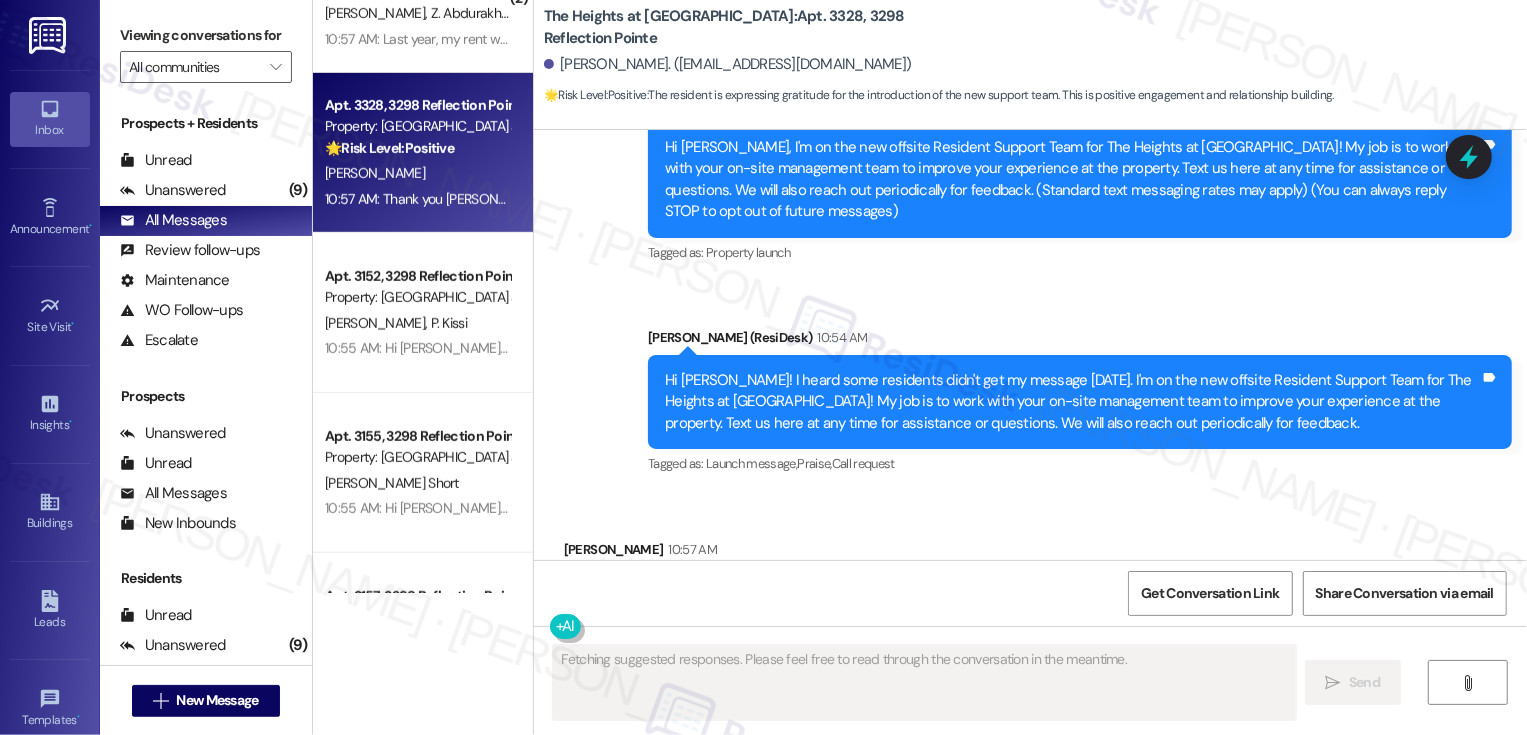 scroll, scrollTop: 317, scrollLeft: 0, axis: vertical 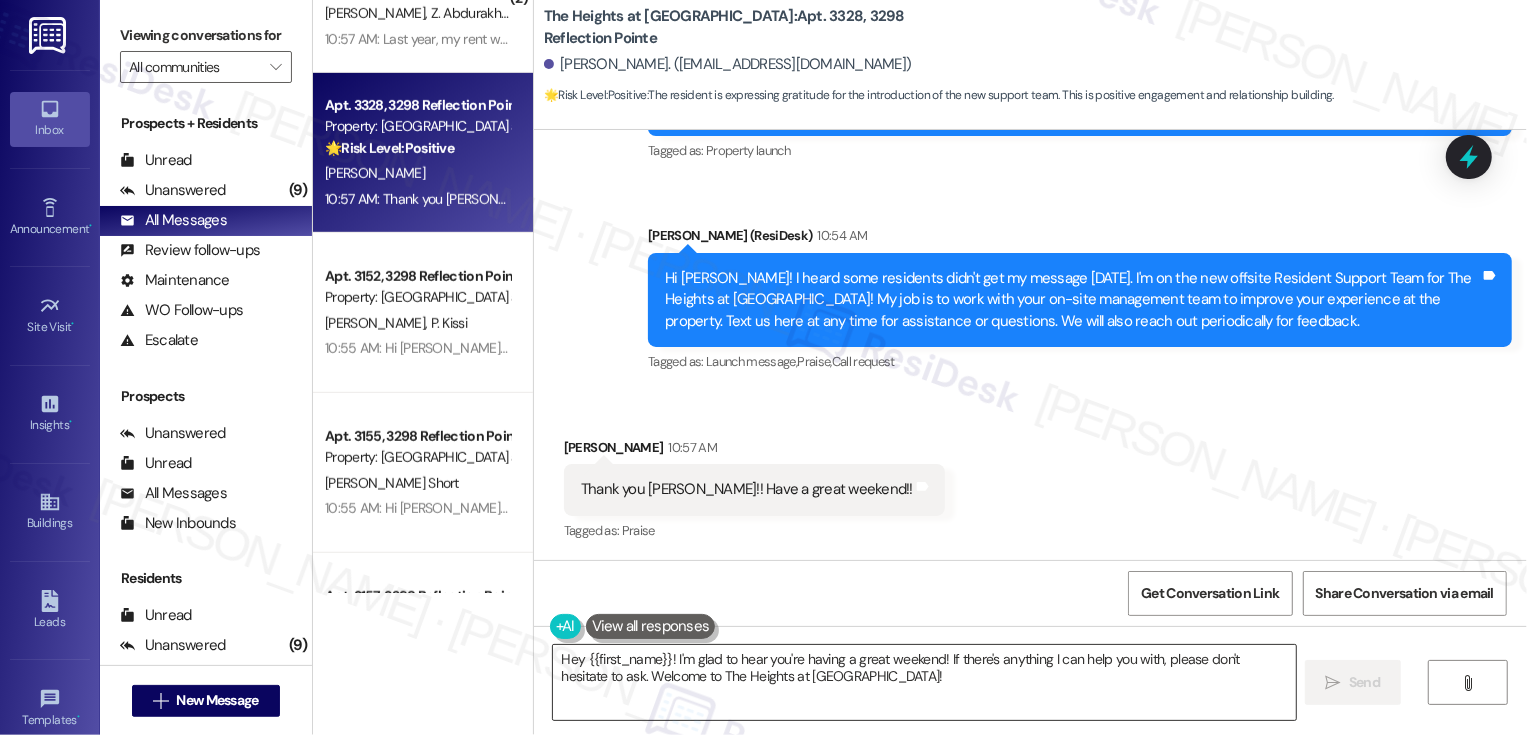 click on "Hey {{first_name}}! I'm glad to hear you're having a great weekend! If there's anything I can help you with, please don't hesitate to ask. Welcome to The Heights at [GEOGRAPHIC_DATA]!" at bounding box center (924, 682) 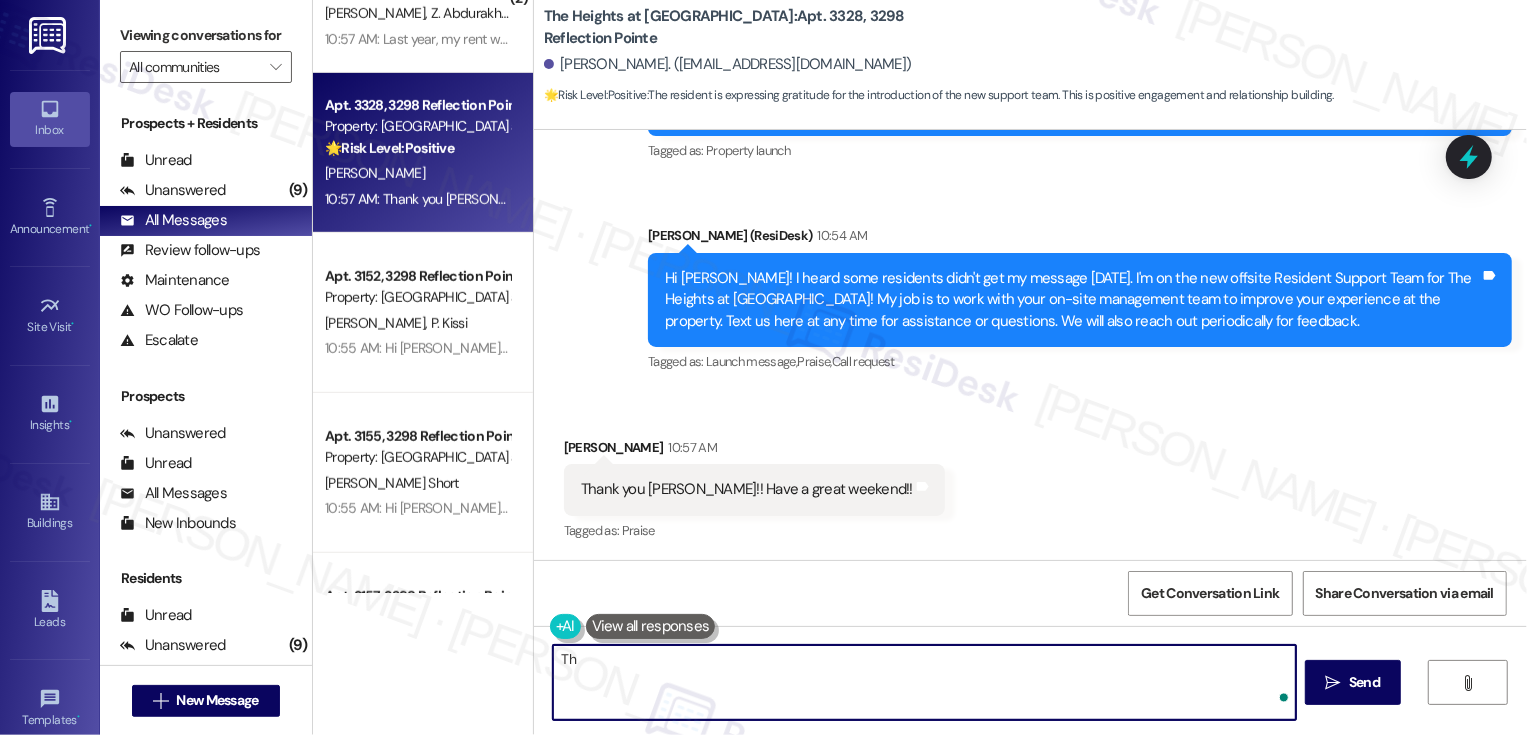 type on "T" 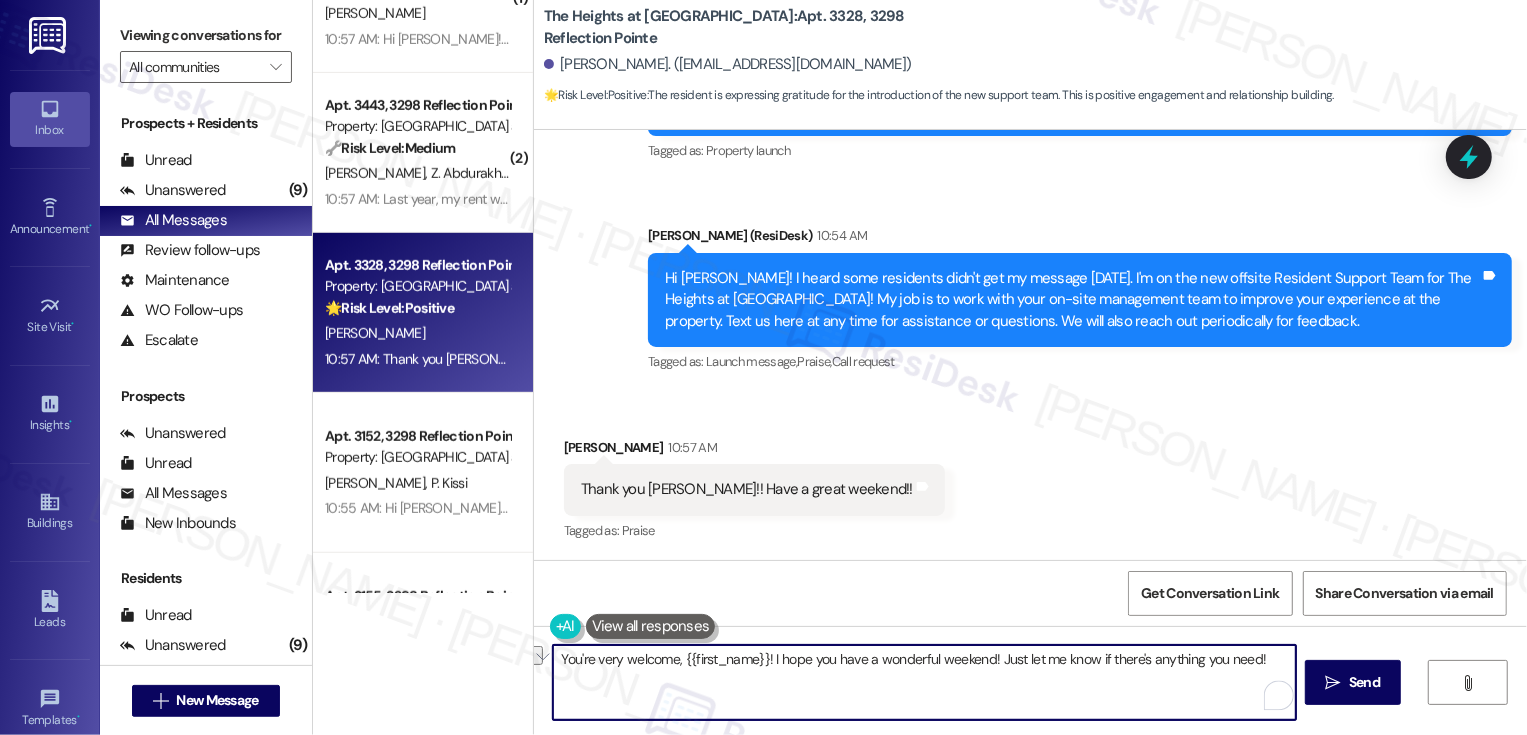 click on "You're very welcome, {{first_name}}! I hope you have a wonderful weekend! Just let me know if there's anything you need!" at bounding box center (924, 682) 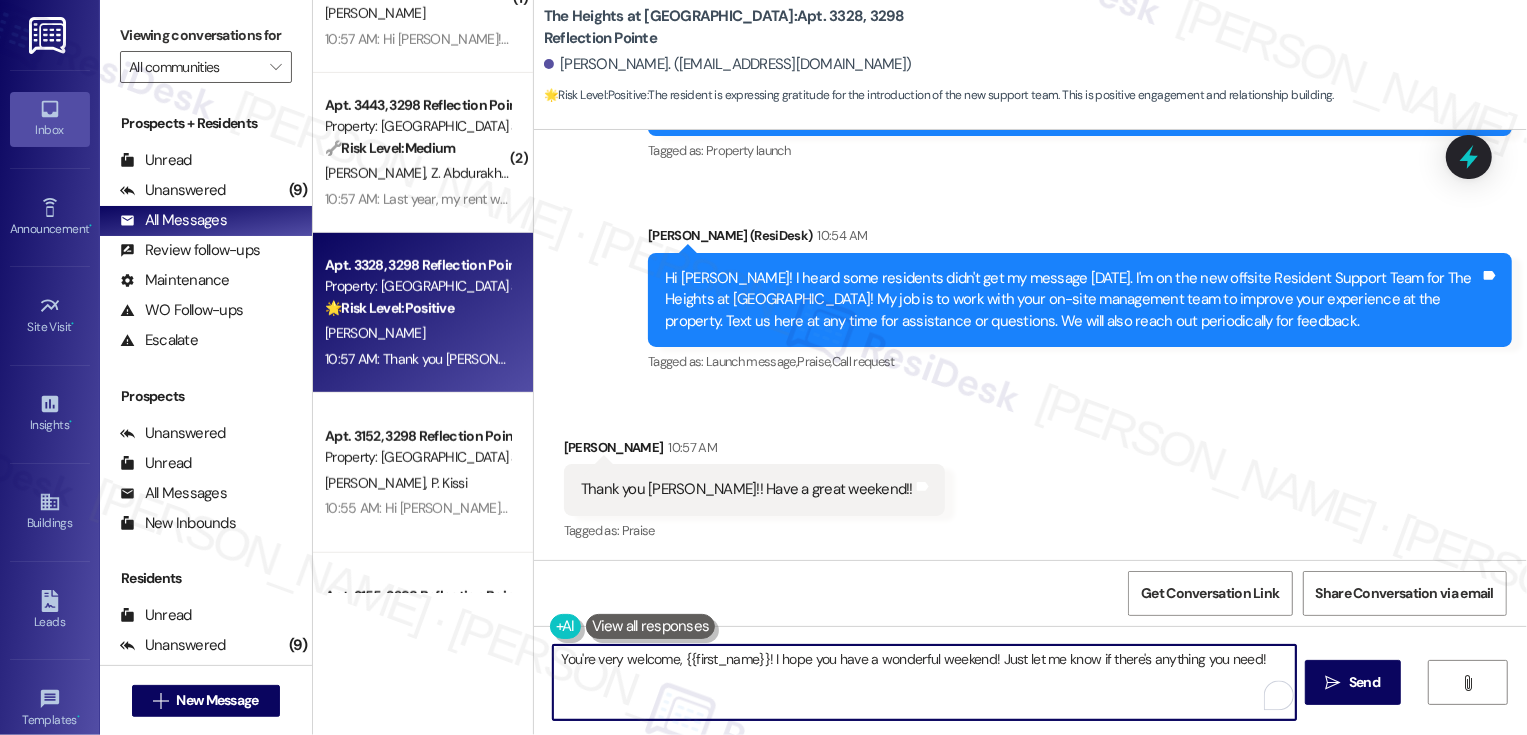 click on "You're very welcome, {{first_name}}! I hope you have a wonderful weekend! Just let me know if there's anything you need!" at bounding box center (924, 682) 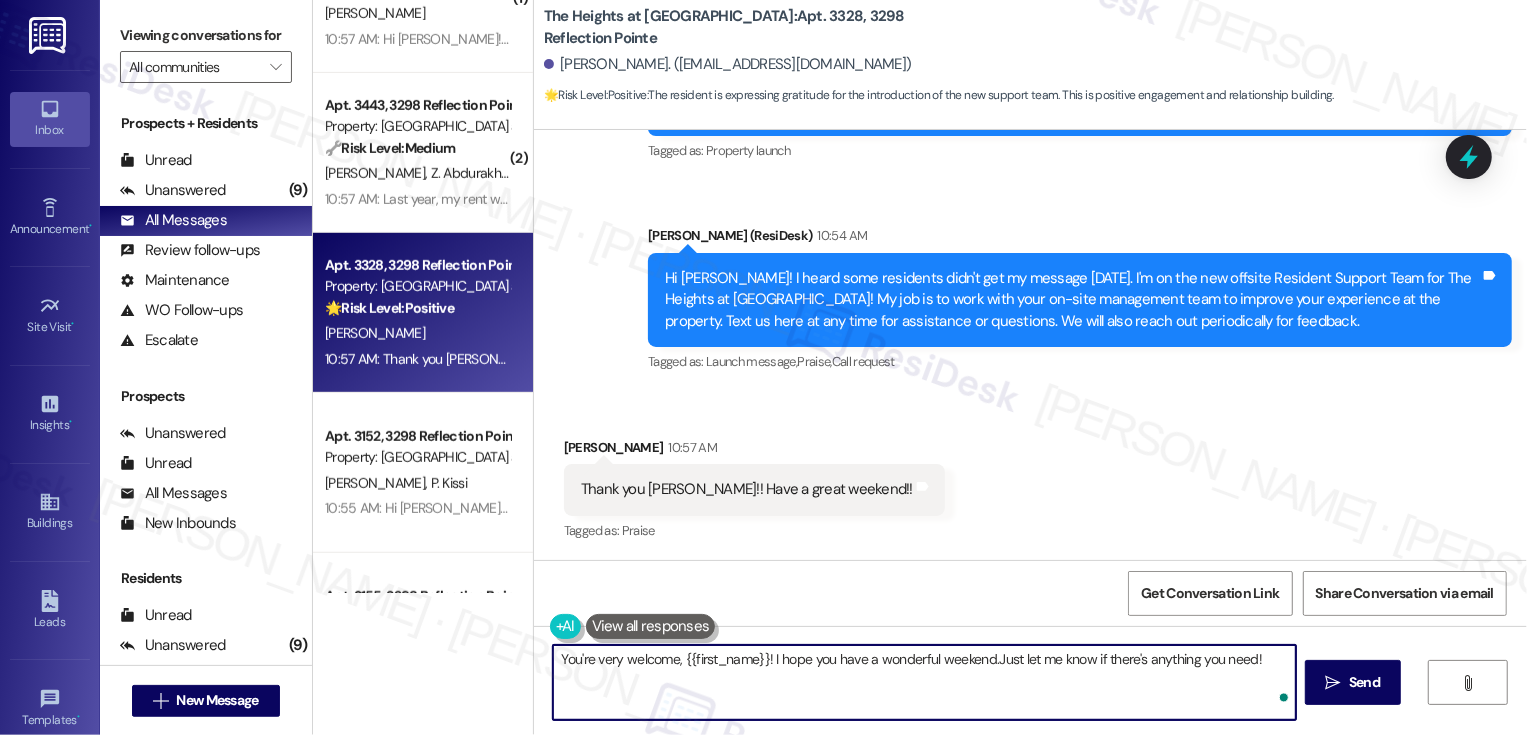 type on "You're very welcome, {{first_name}}! I hope you have a wonderful weekend. Just let me know if there's anything you need!" 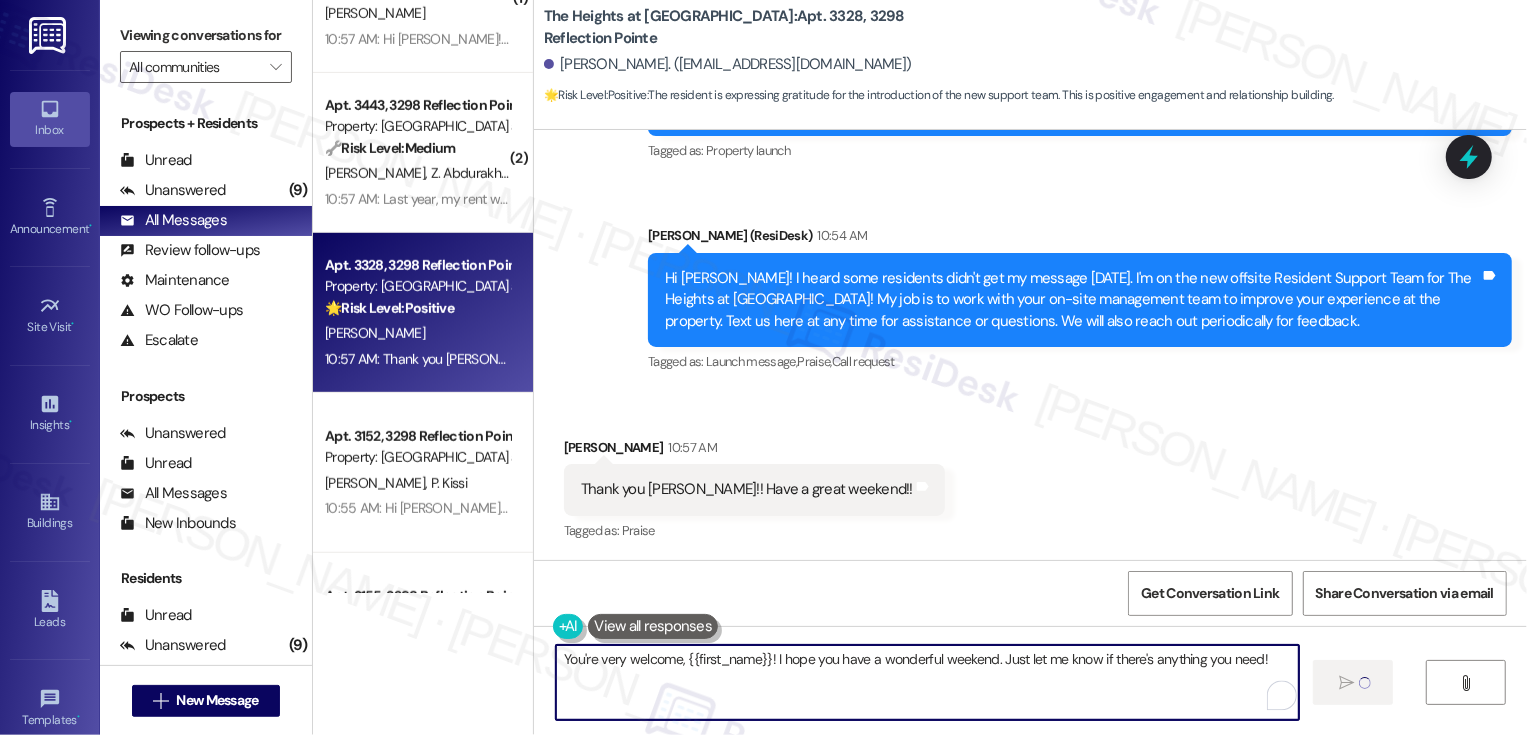 type 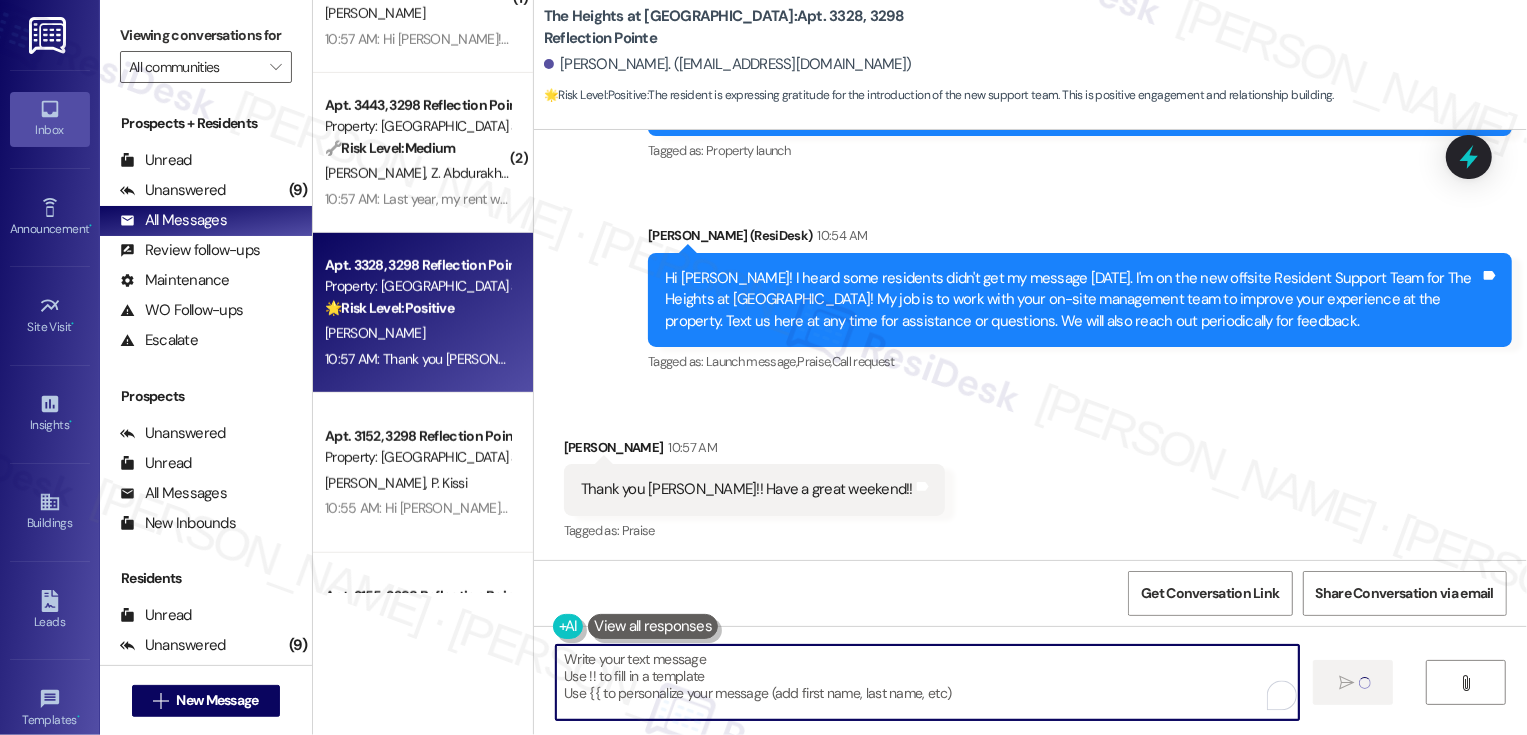 scroll, scrollTop: 316, scrollLeft: 0, axis: vertical 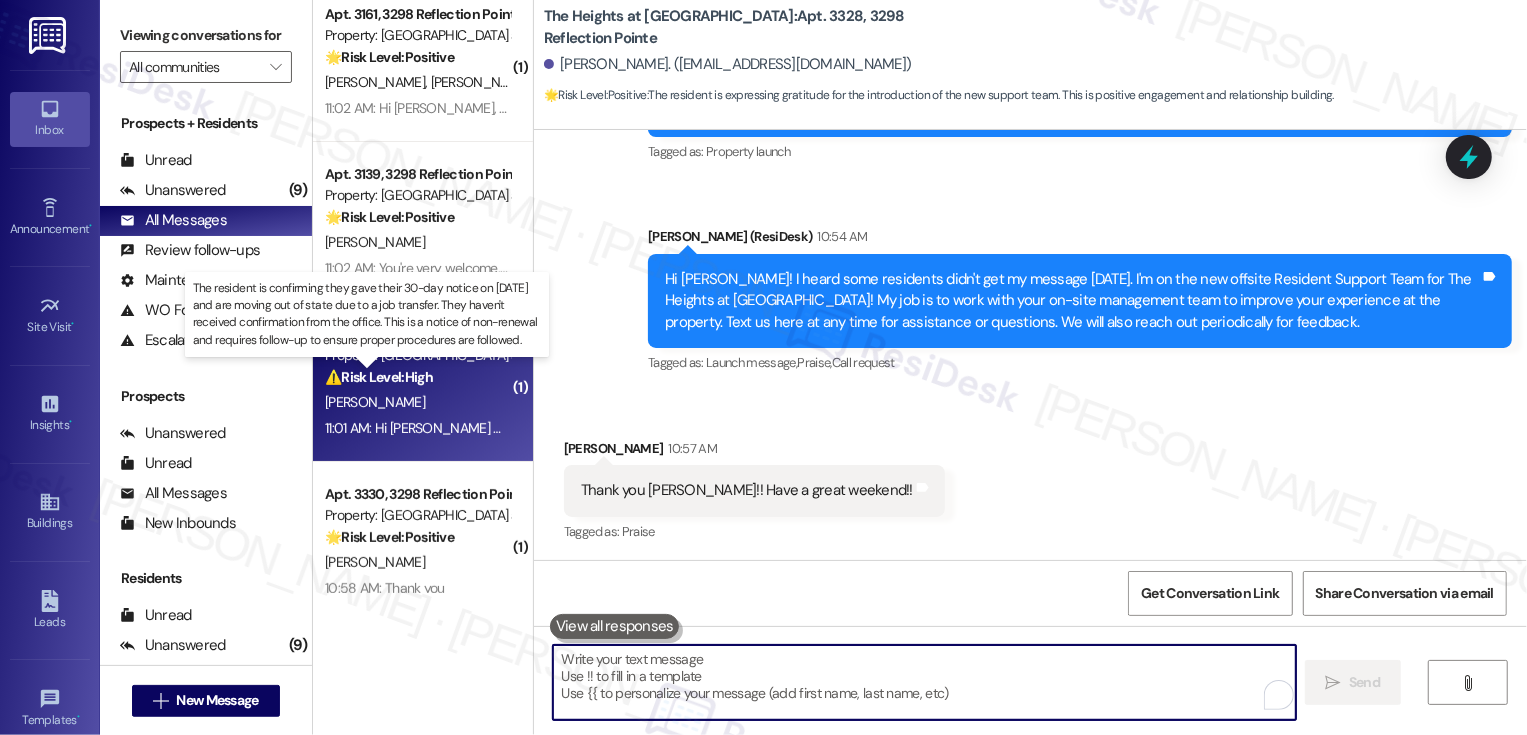 click on "⚠️  Risk Level:  High" at bounding box center [379, 377] 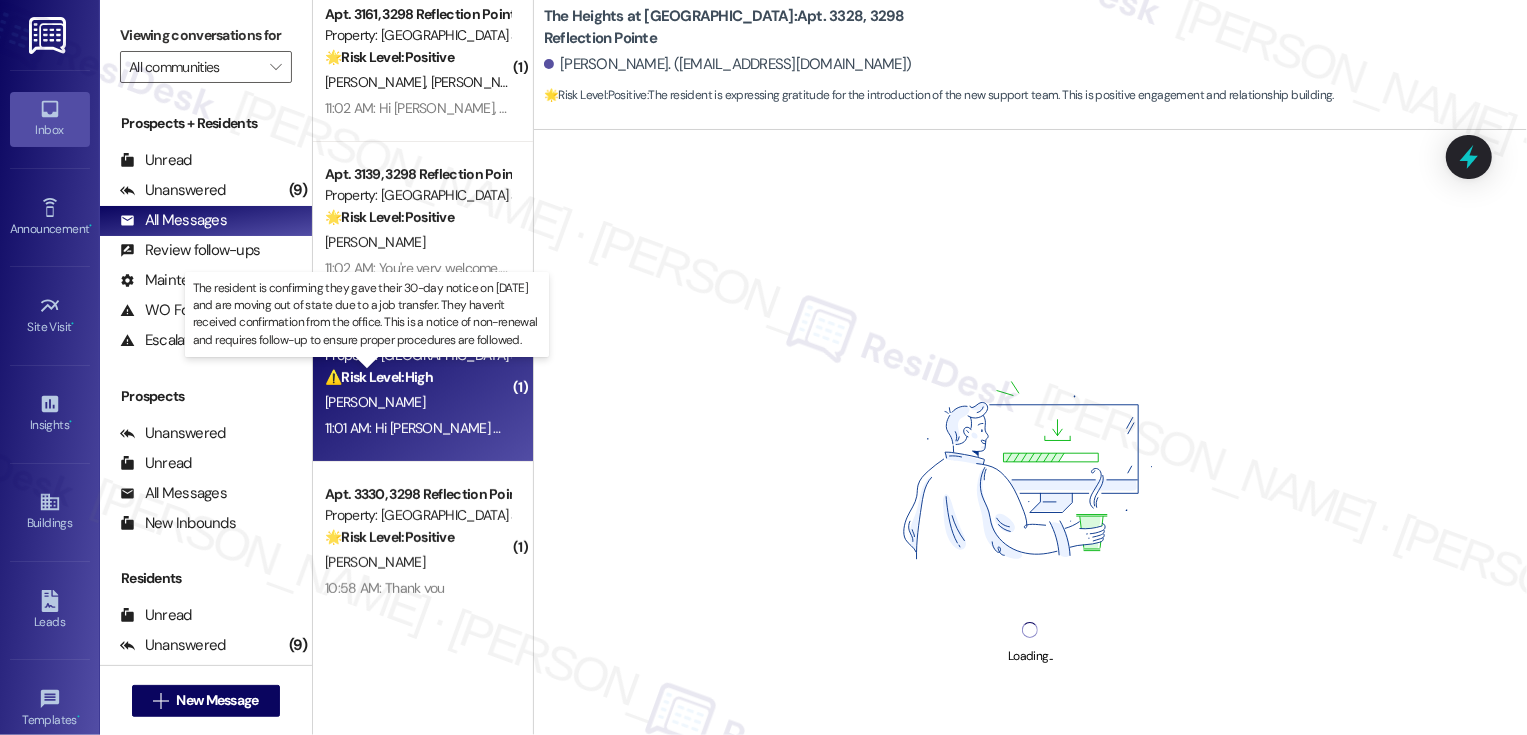 click on "⚠️  Risk Level:  High" at bounding box center (379, 377) 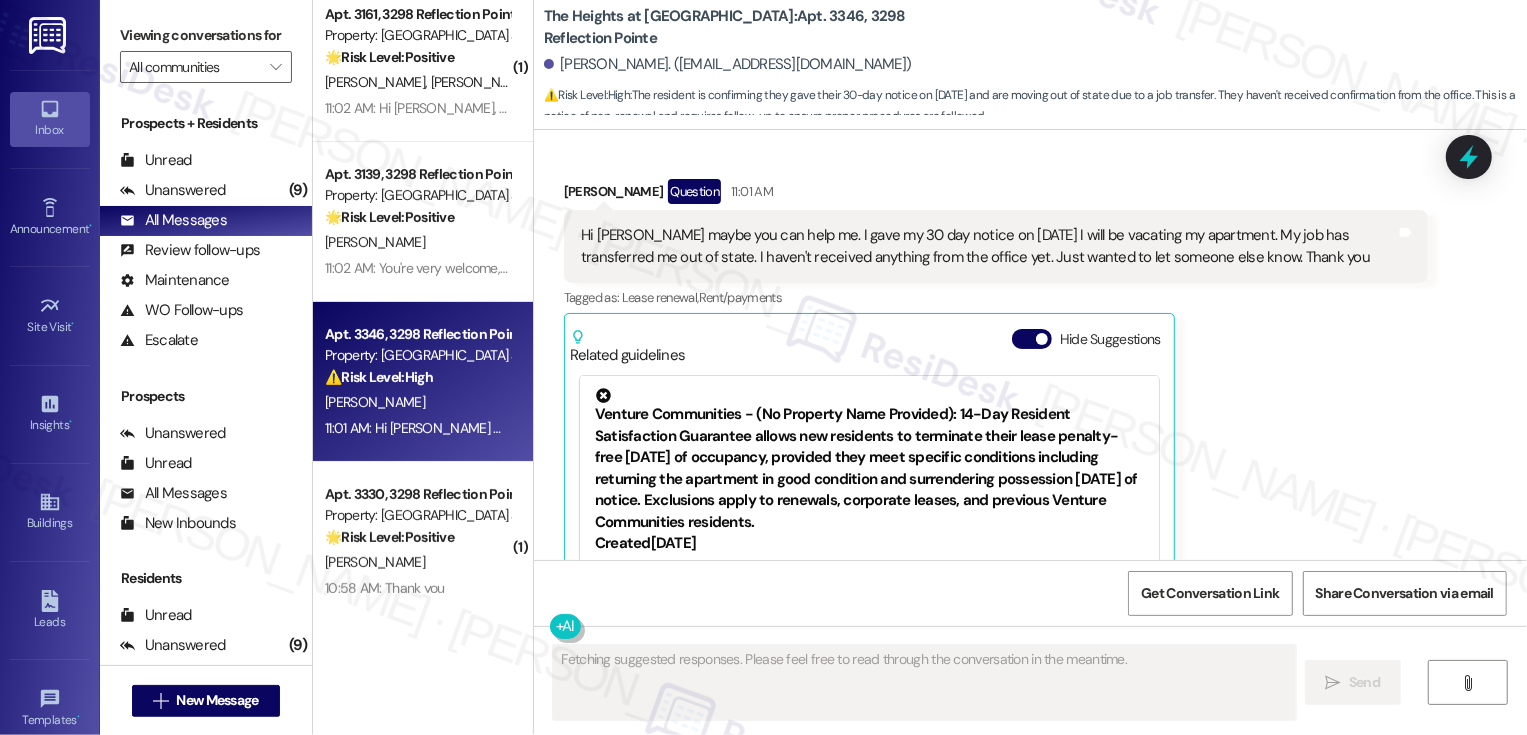 scroll, scrollTop: 558, scrollLeft: 0, axis: vertical 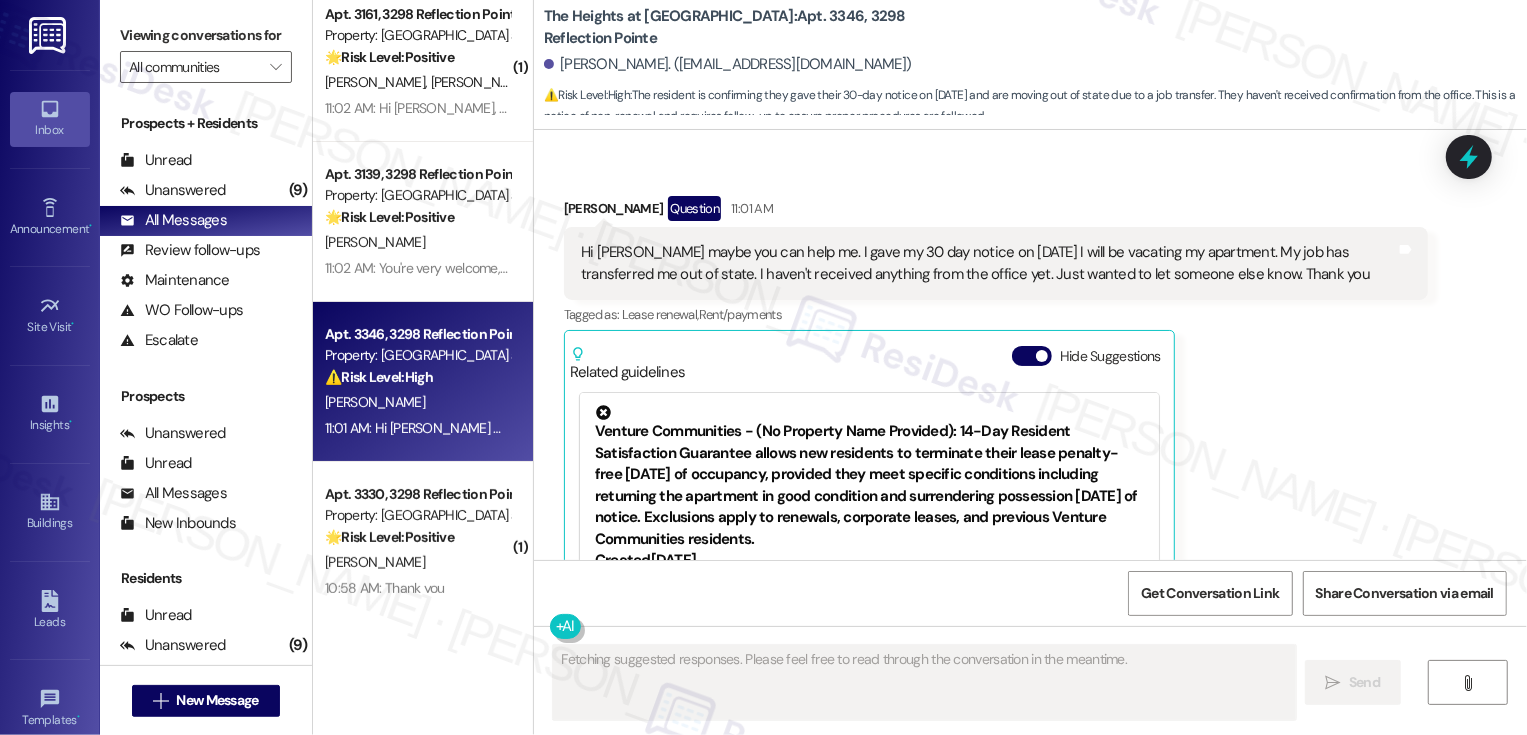 click on "Hi [PERSON_NAME] maybe you can help me. I gave my 30 day notice on [DATE] I will be vacating my apartment. My job has transferred me out of state. I haven't received anything from the office yet. Just wanted to let someone else know. Thank you" at bounding box center [988, 263] 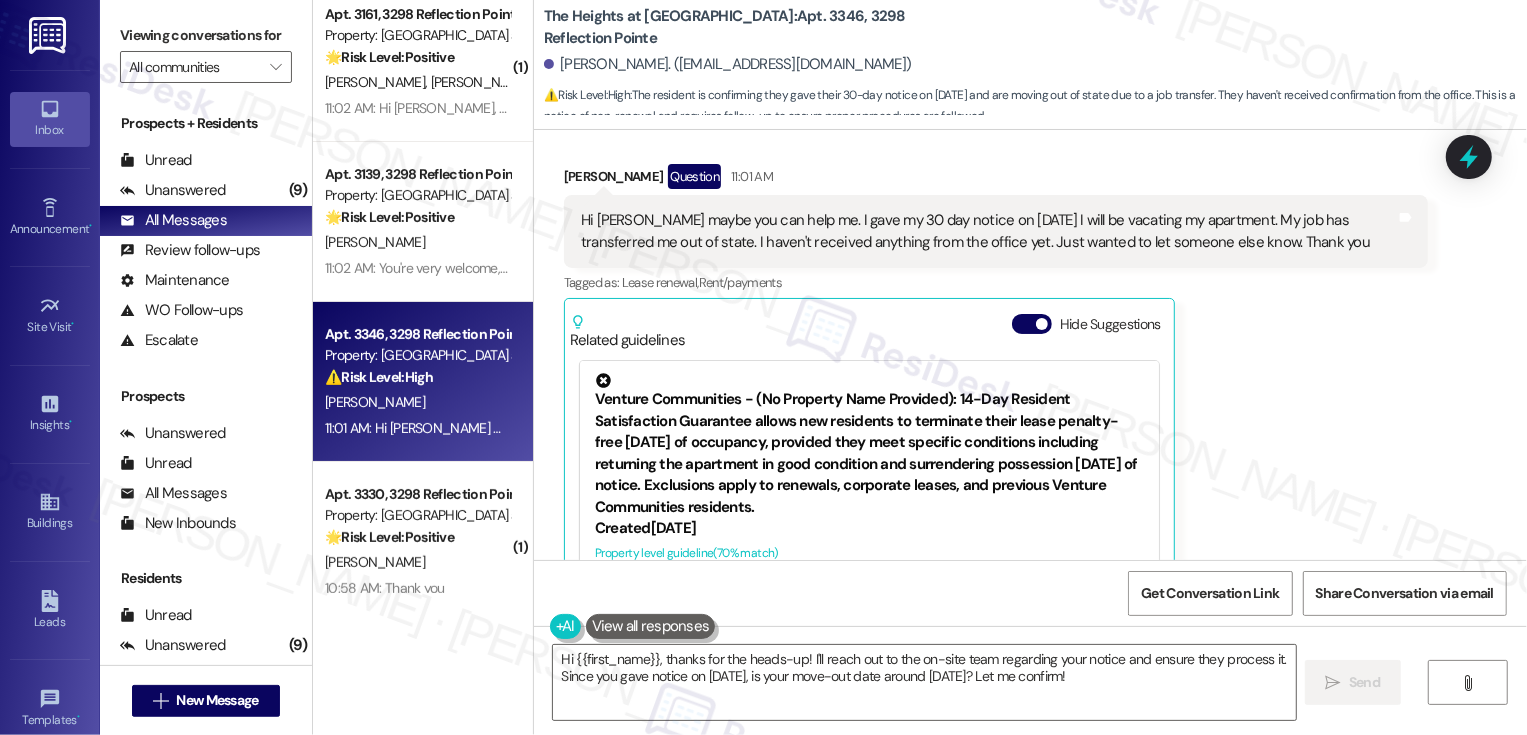 scroll, scrollTop: 637, scrollLeft: 0, axis: vertical 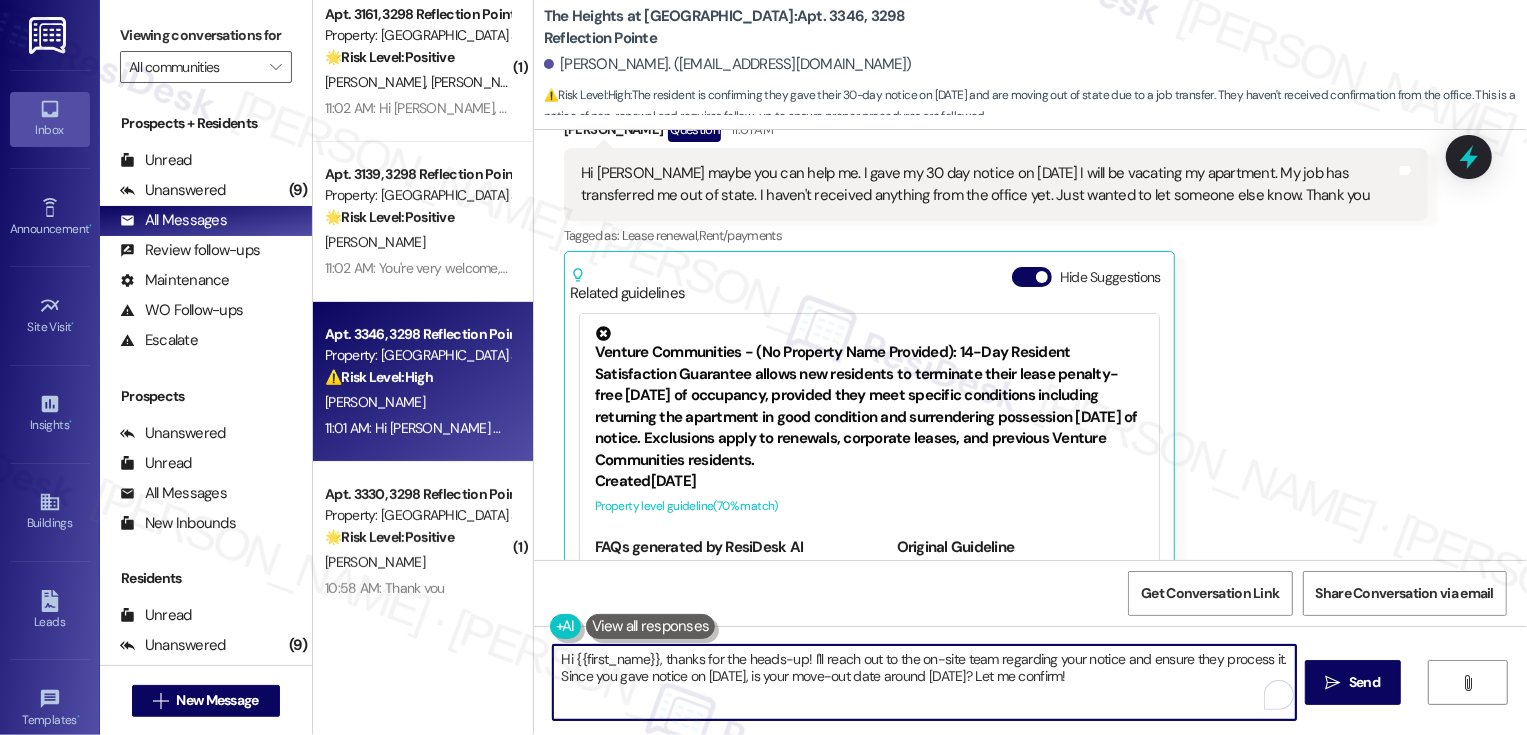 drag, startPoint x: 653, startPoint y: 656, endPoint x: 795, endPoint y: 656, distance: 142 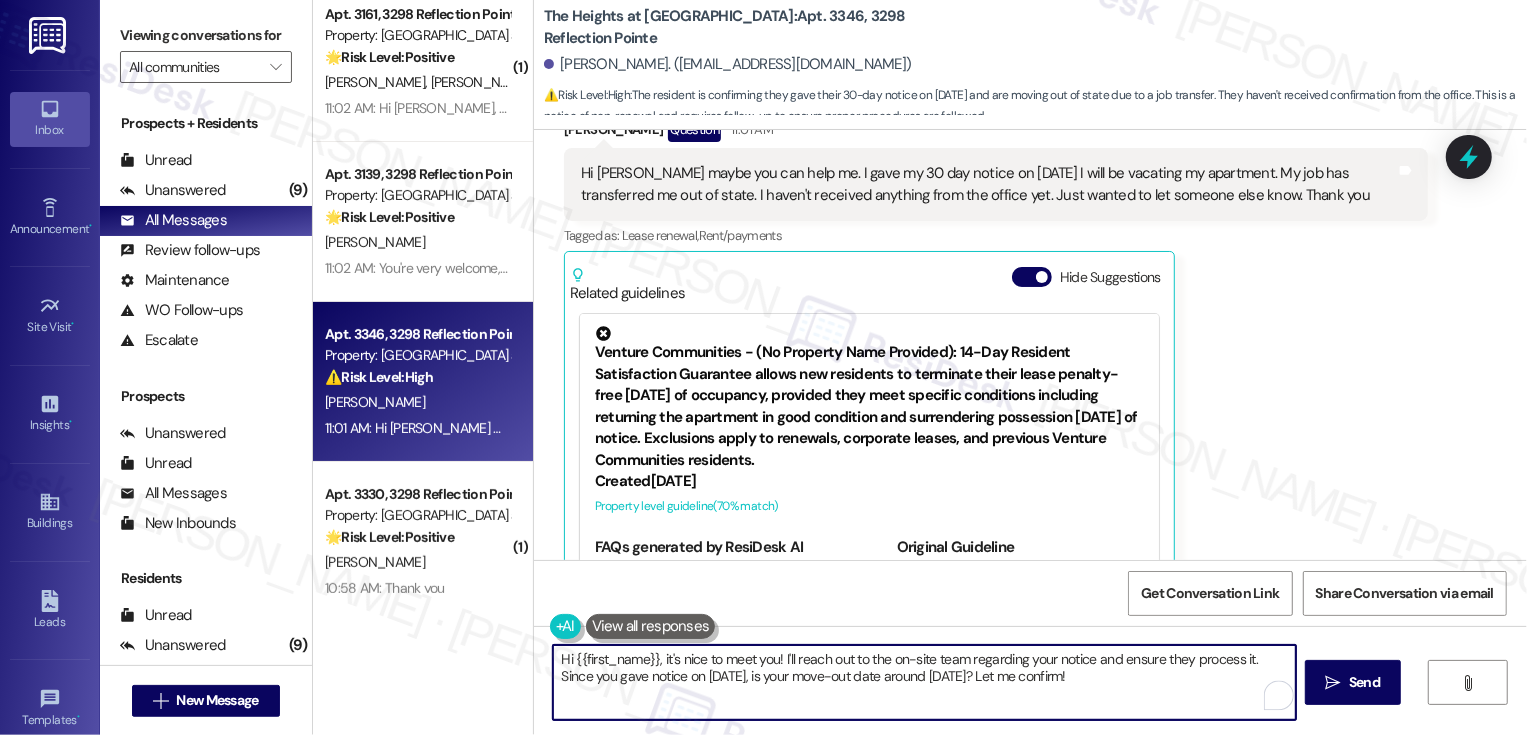 drag, startPoint x: 861, startPoint y: 665, endPoint x: 1066, endPoint y: 699, distance: 207.80038 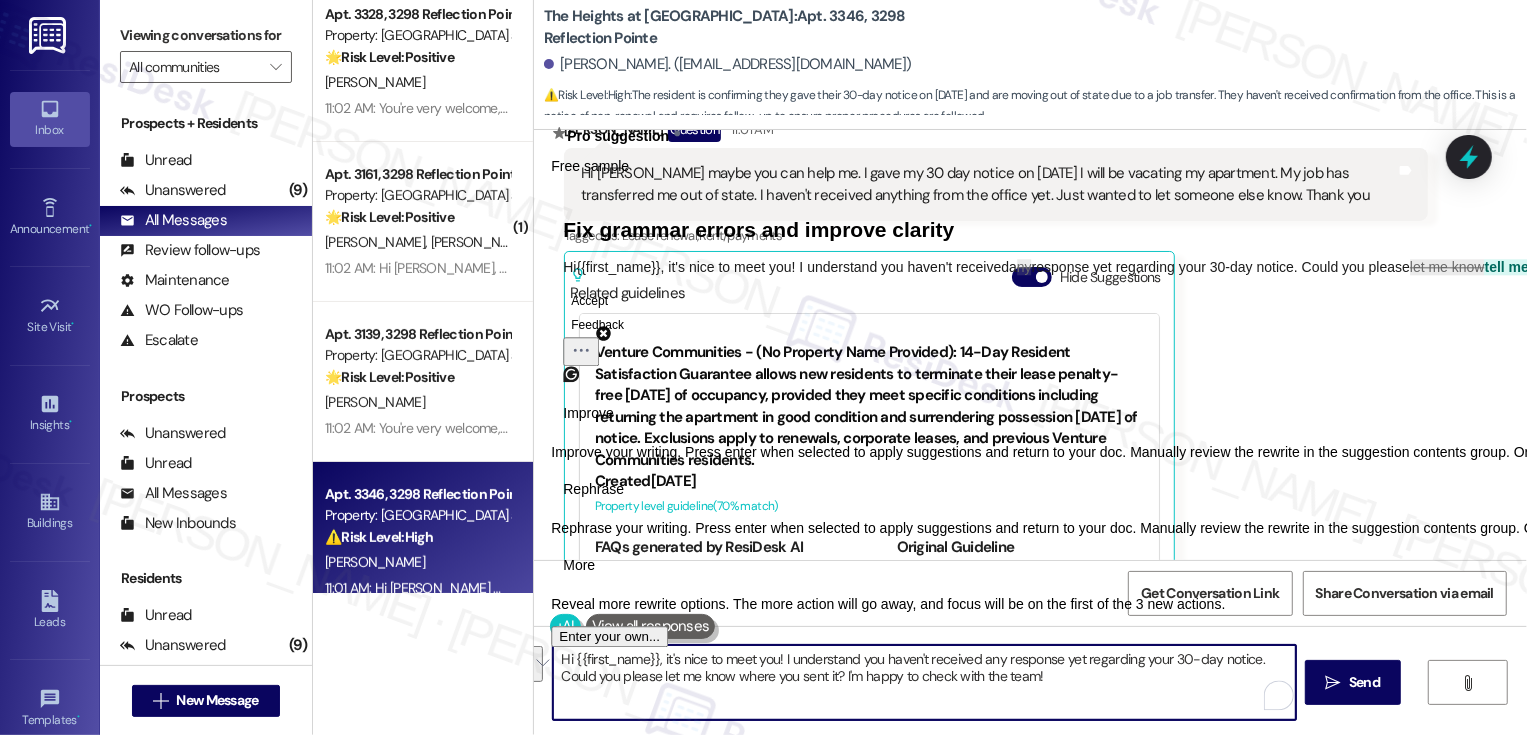 click on "Rephrase" at bounding box center [593, 489] 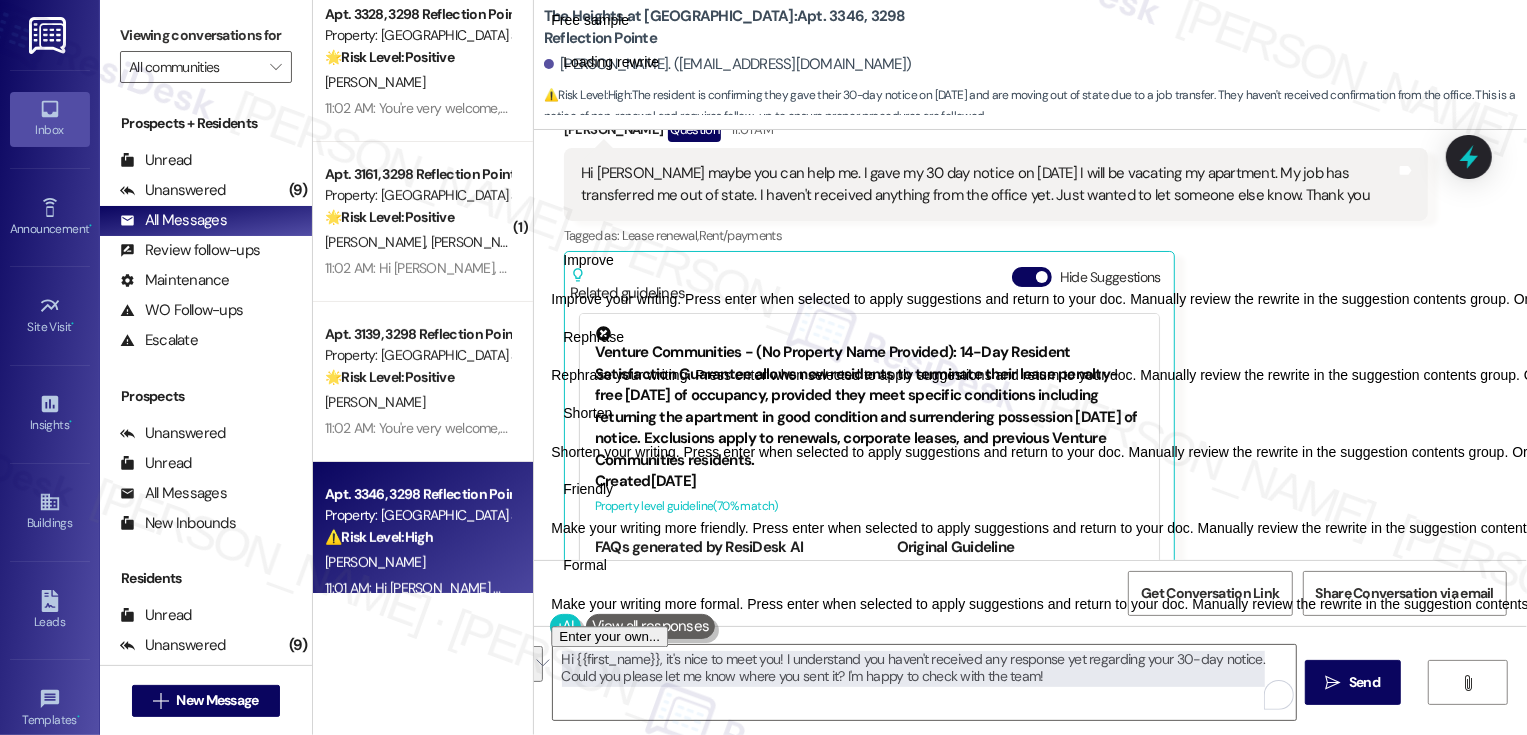 click on "Friendly" at bounding box center (588, 489) 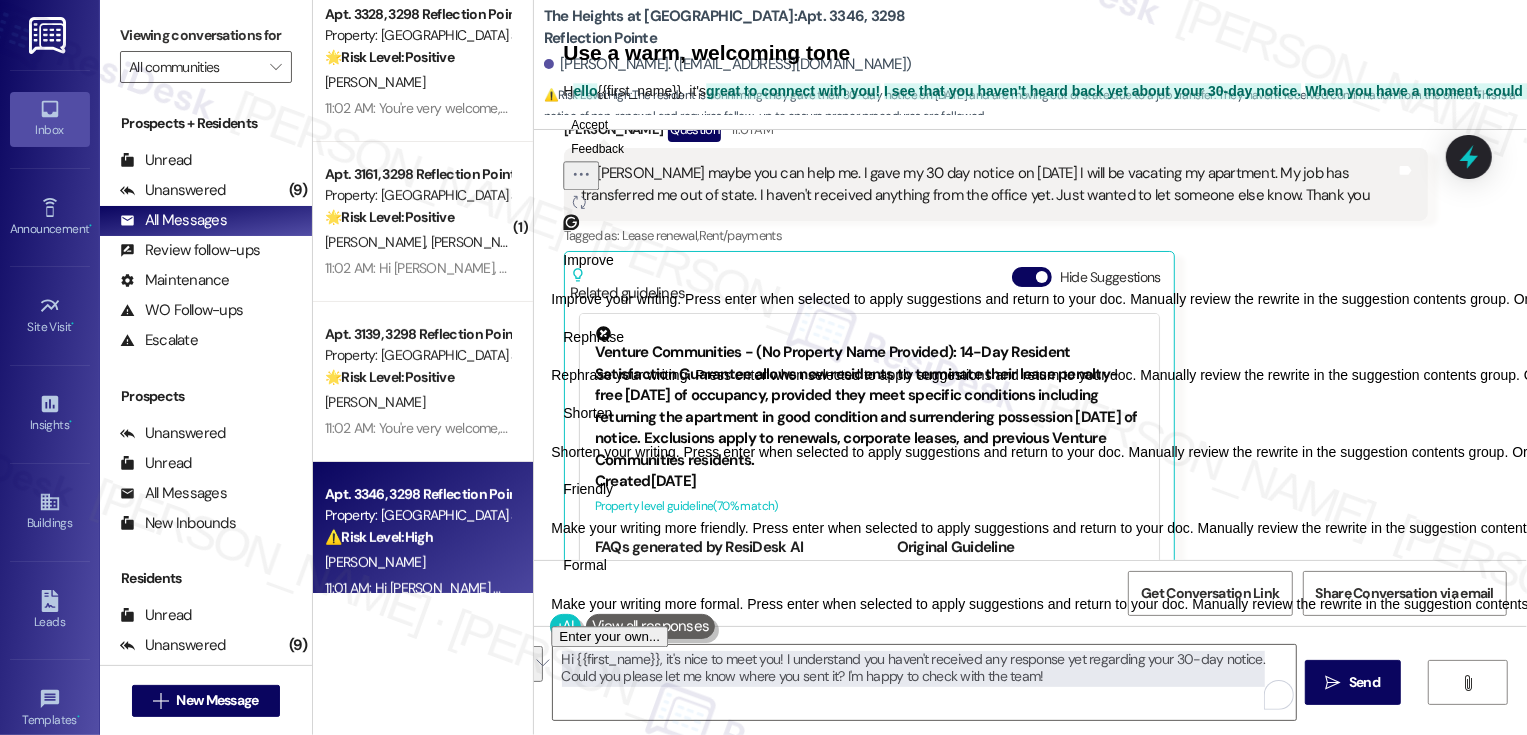 click 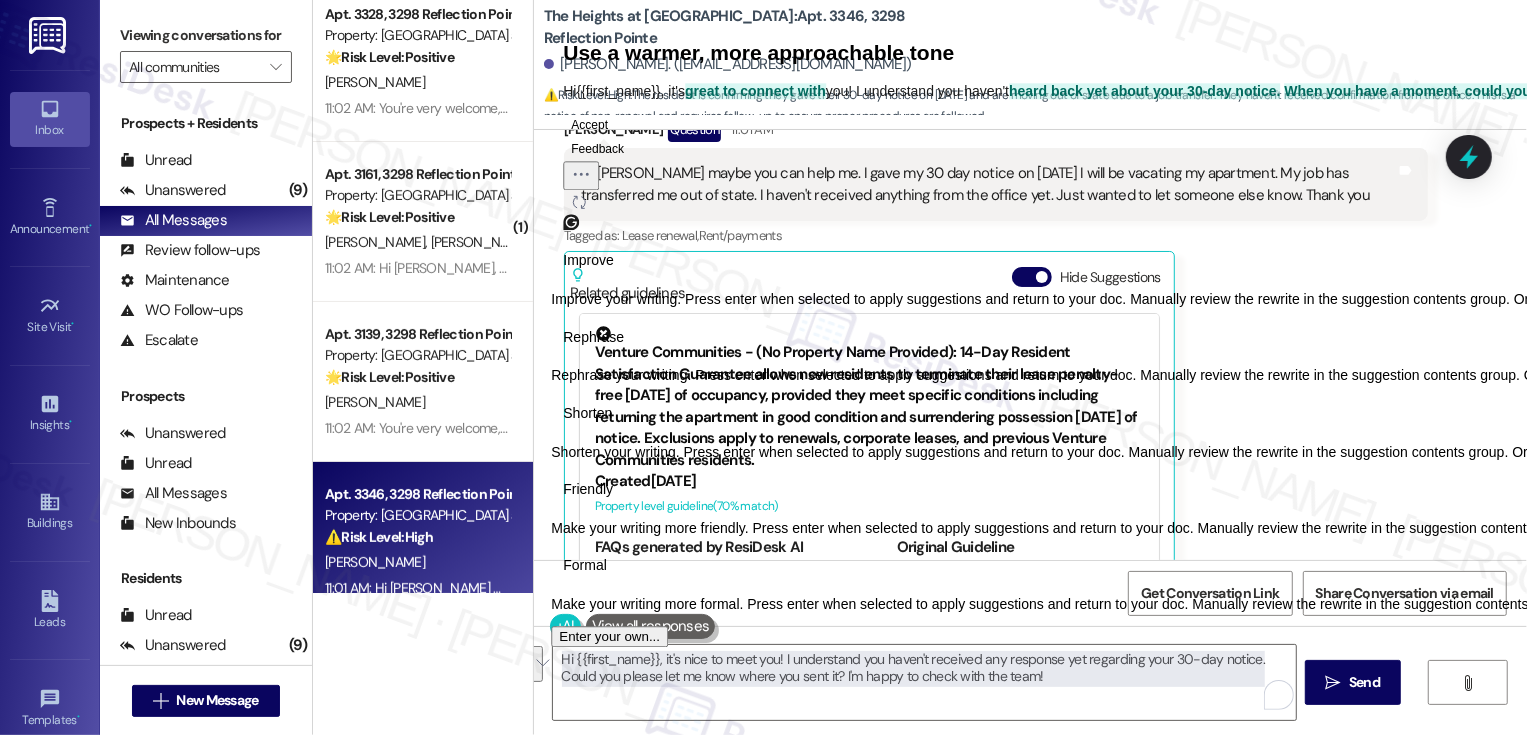 click on "Accept" 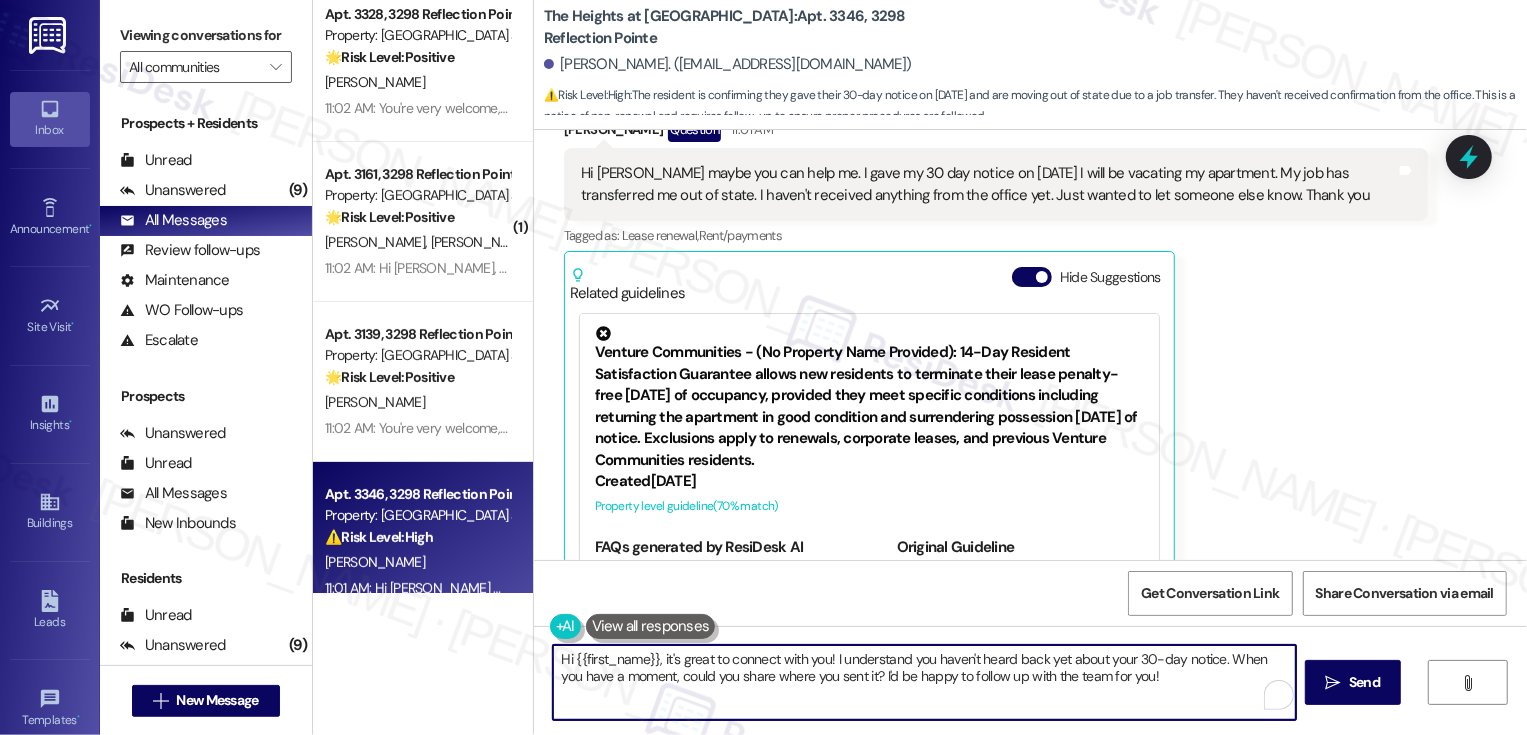 click on "Hi {{first_name}}, it's great to connect with you! I understand you haven't heard back yet about your 30-day notice. When you have a moment, could you share where you sent it? I'd be happy to follow up with the team for you!" at bounding box center (924, 682) 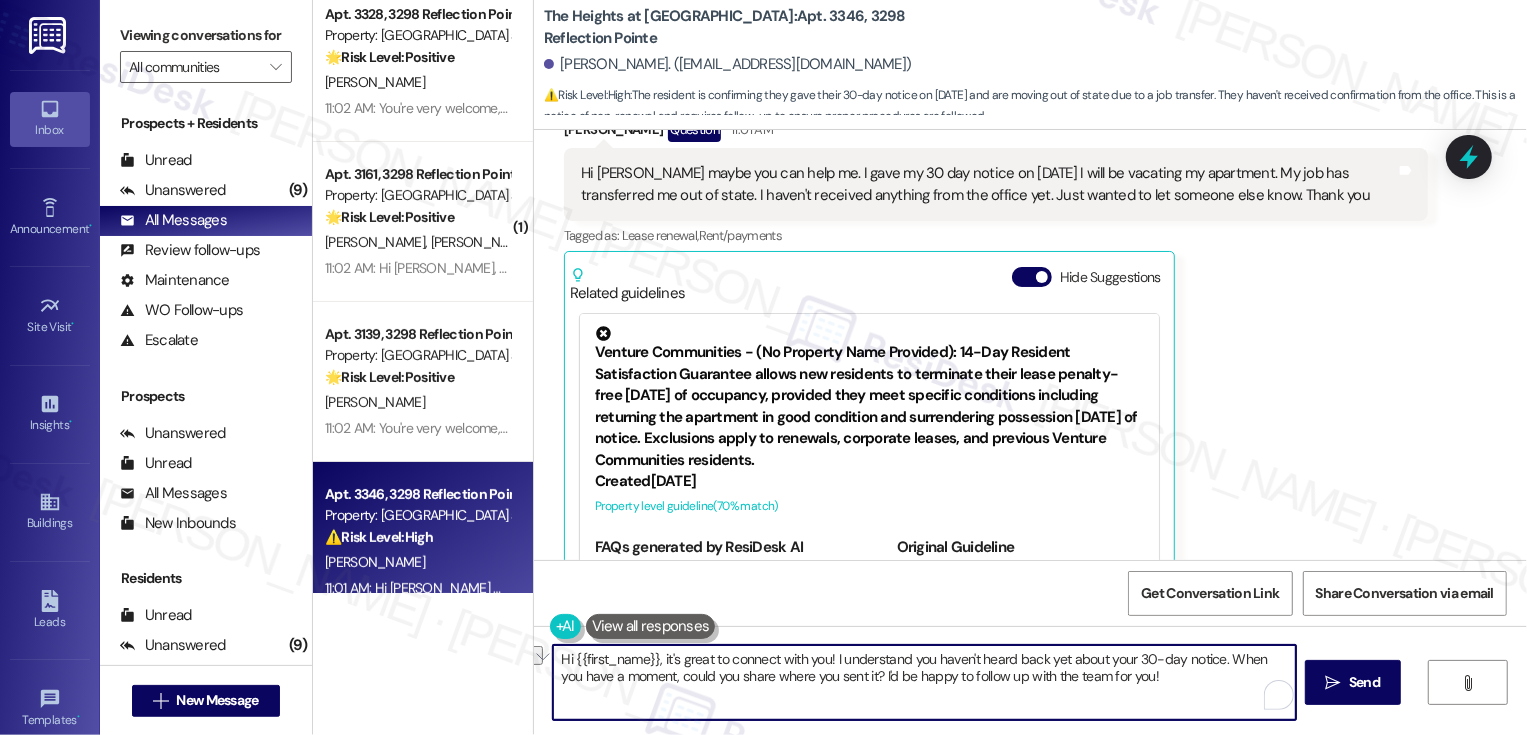 drag, startPoint x: 799, startPoint y: 657, endPoint x: 716, endPoint y: 661, distance: 83.09633 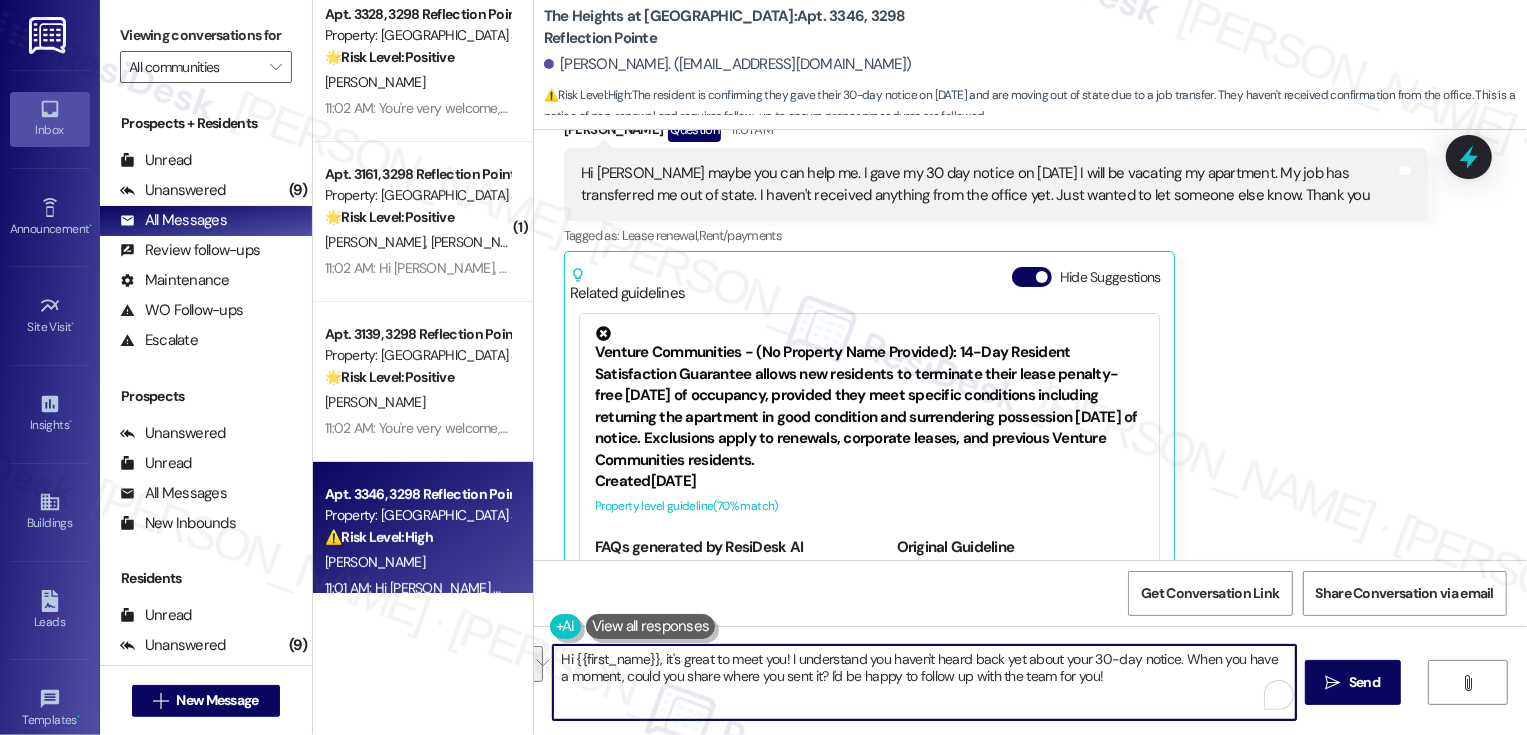 drag, startPoint x: 609, startPoint y: 682, endPoint x: 1173, endPoint y: 660, distance: 564.4289 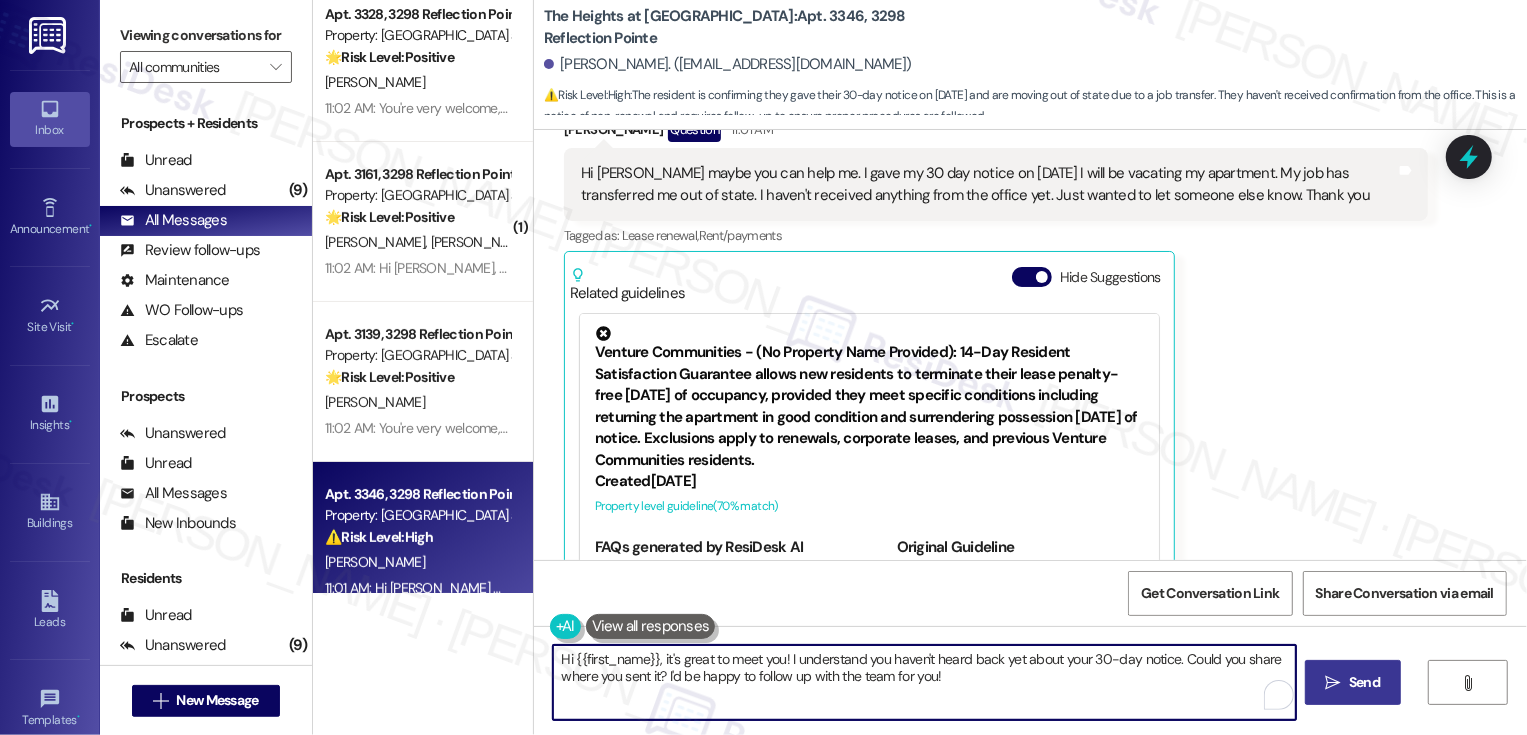 type on "Hi {{first_name}}, it's great to meet you! I understand you haven't heard back yet about your 30-day notice. Could you share where you sent it? I'd be happy to follow up with the team for you!" 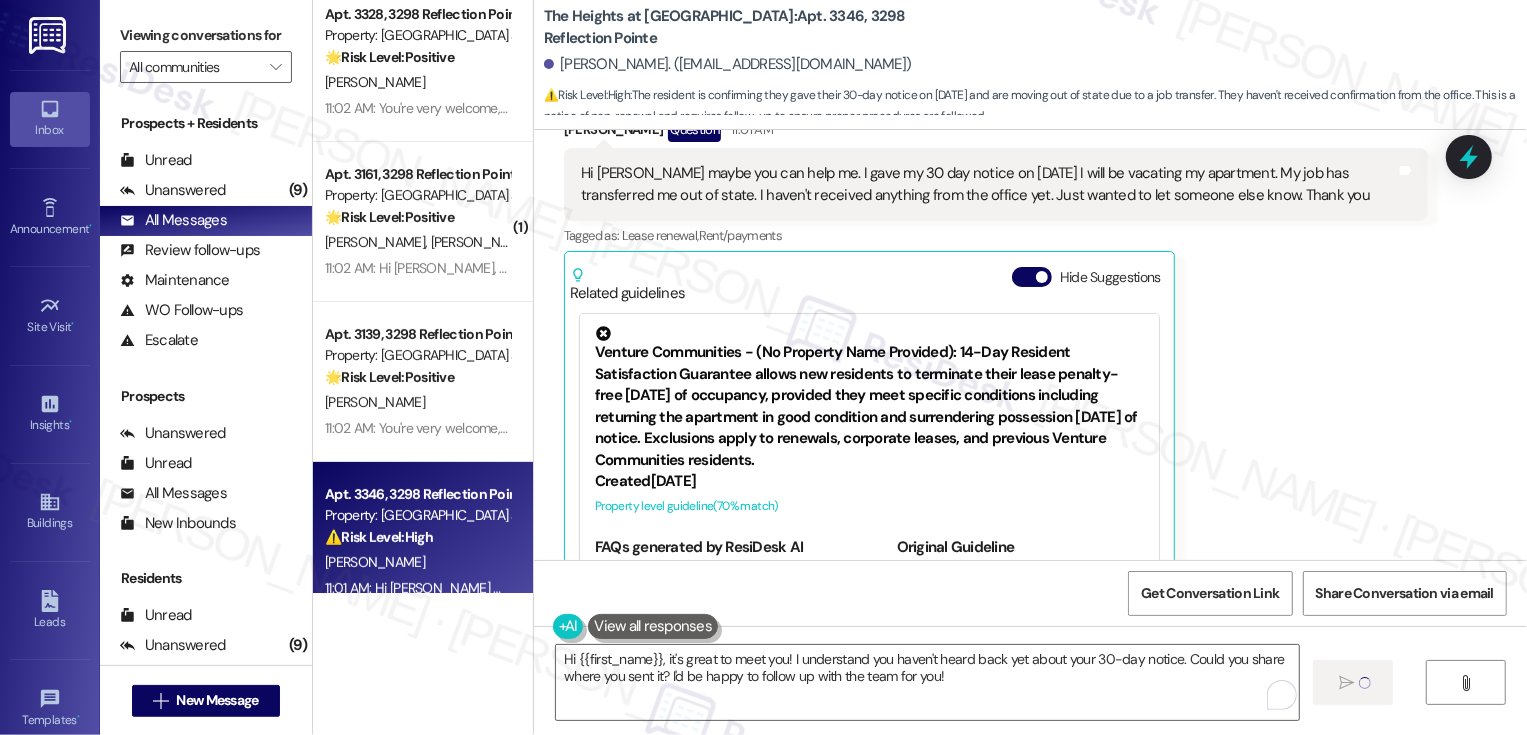 type 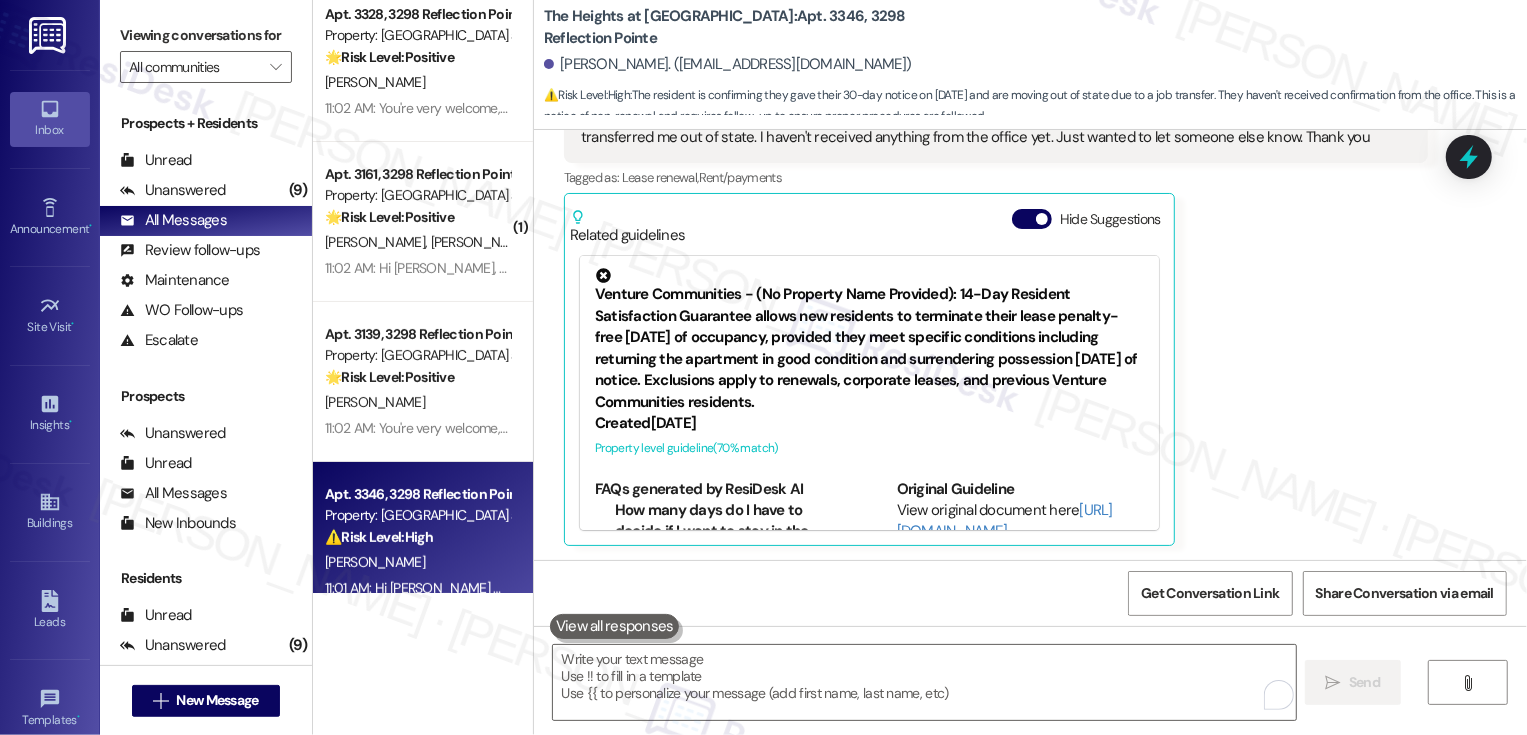 scroll, scrollTop: 857, scrollLeft: 0, axis: vertical 